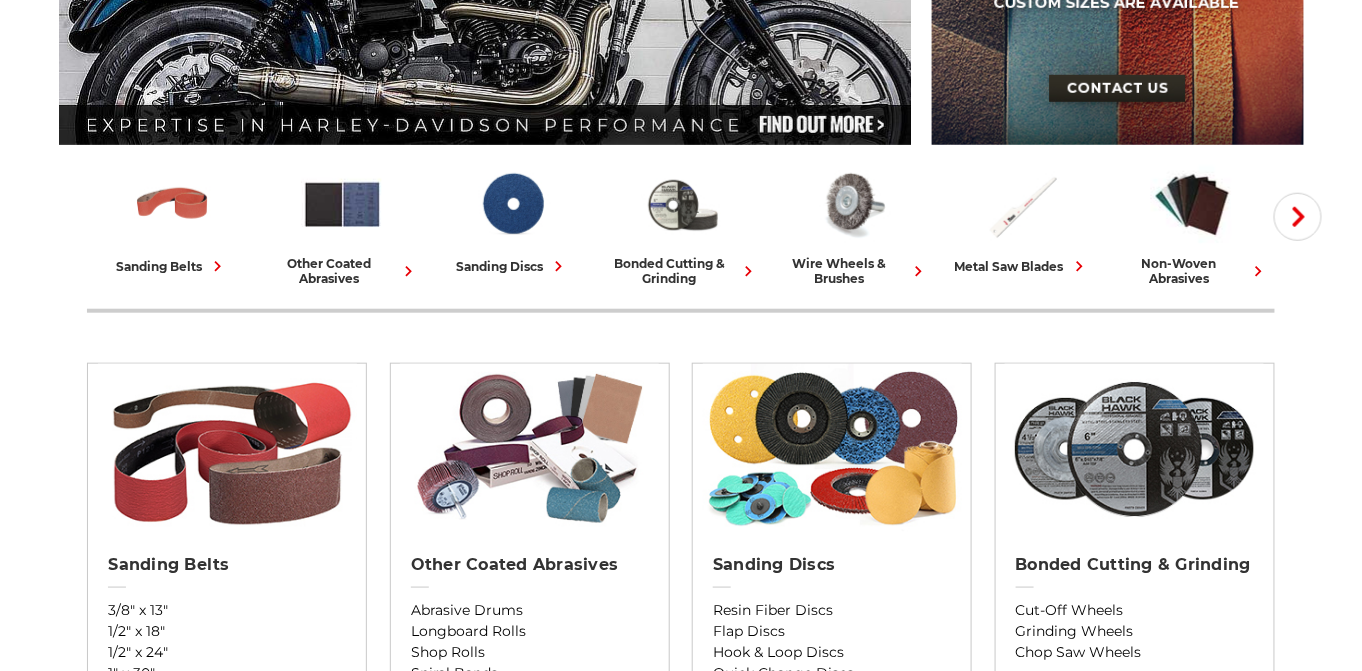 scroll, scrollTop: 400, scrollLeft: 0, axis: vertical 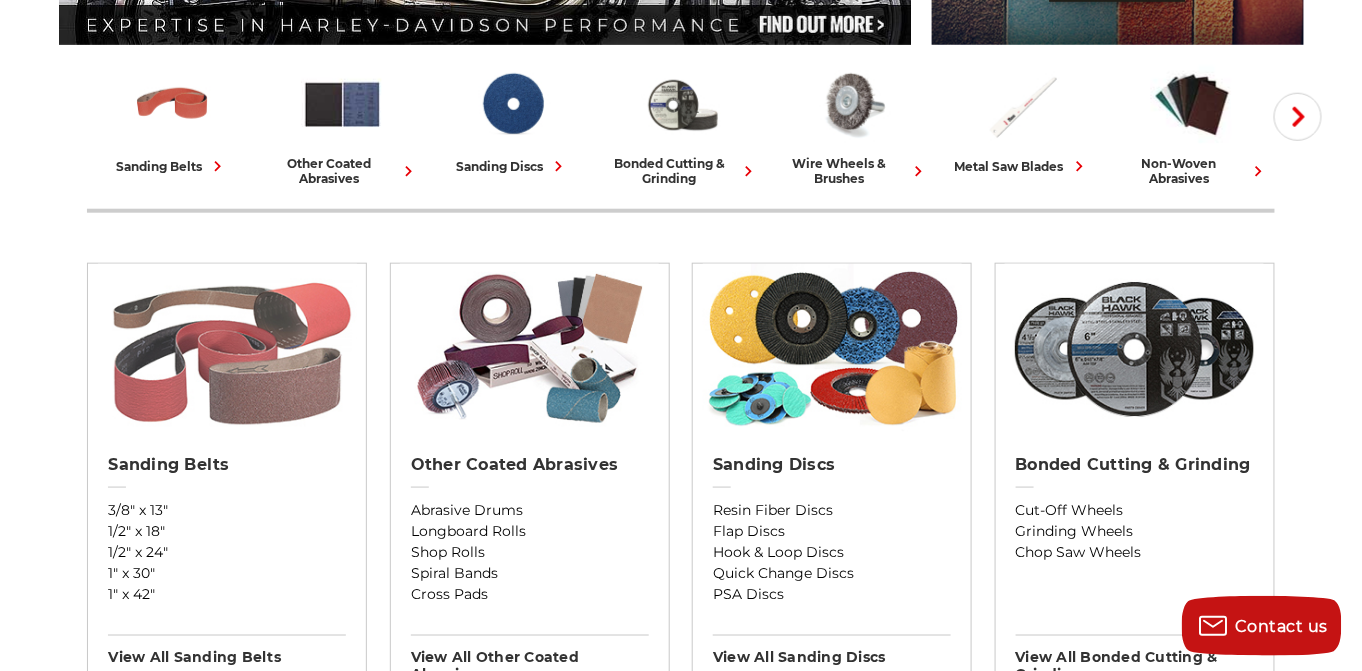 click at bounding box center (227, 349) 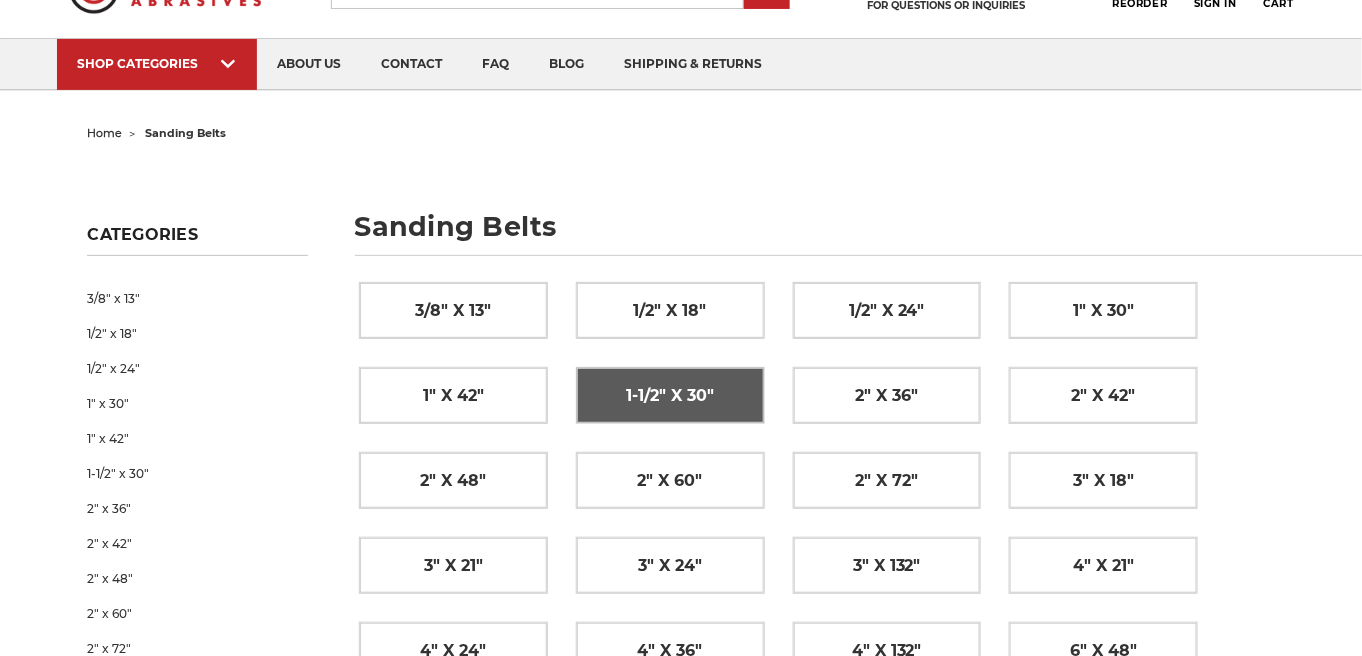 scroll, scrollTop: 100, scrollLeft: 0, axis: vertical 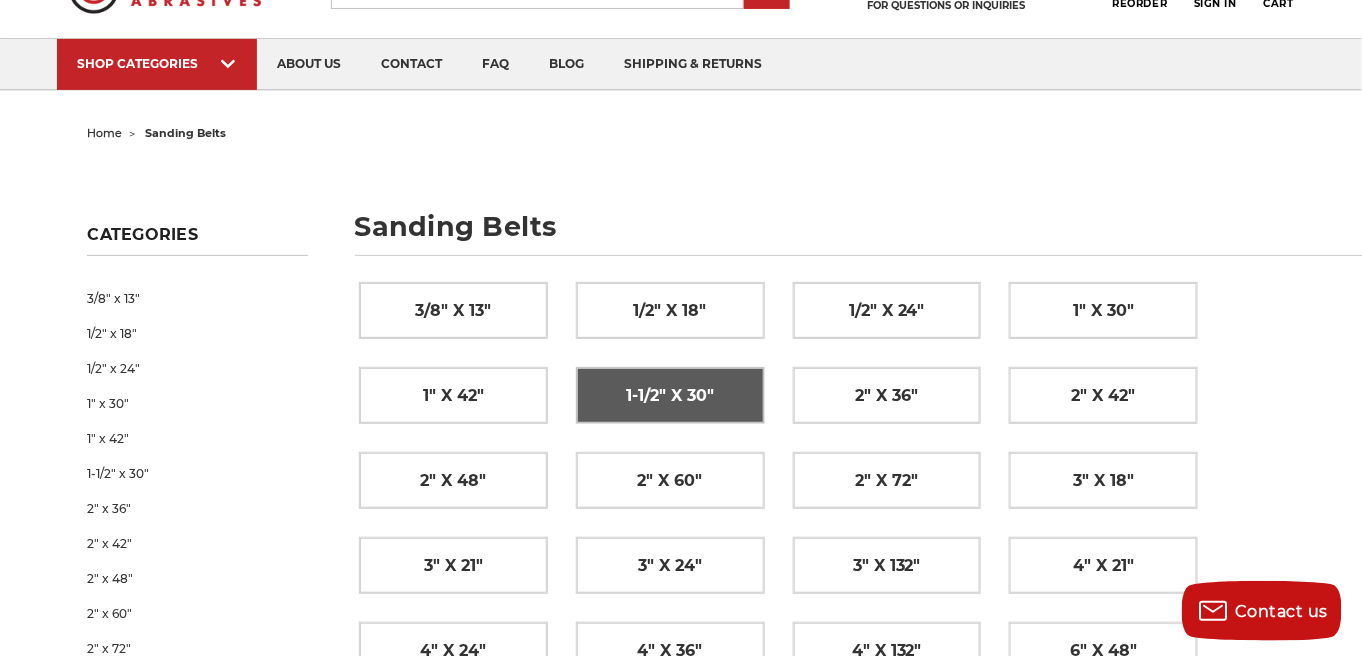 click on "1-1/2" x 30"" at bounding box center (670, 396) 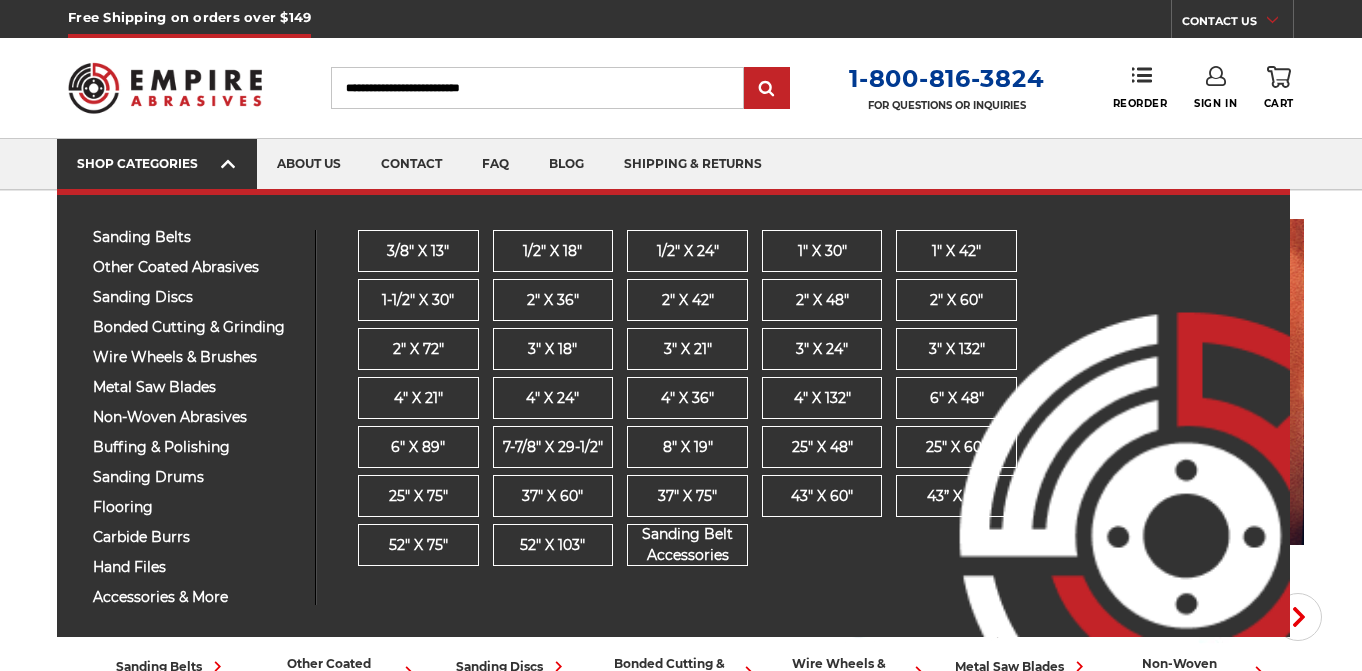scroll, scrollTop: 0, scrollLeft: 0, axis: both 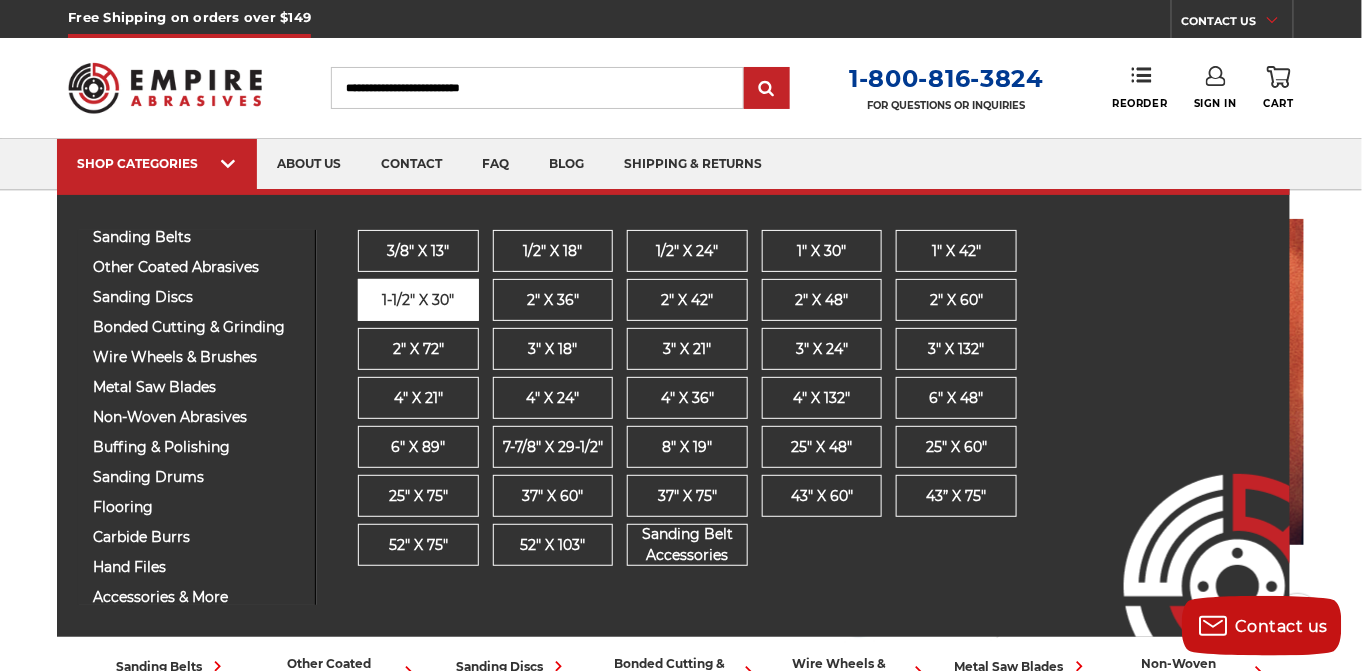click on "1-1/2" x 30"" at bounding box center (418, 300) 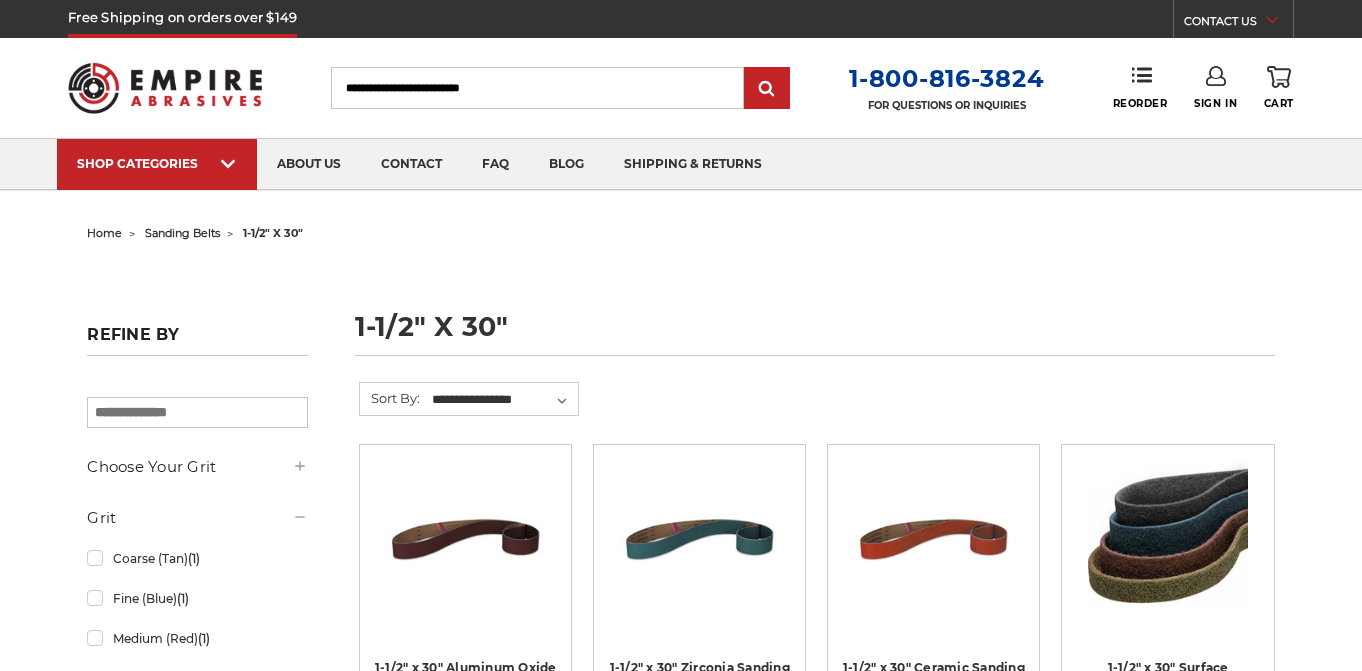 scroll, scrollTop: 0, scrollLeft: 0, axis: both 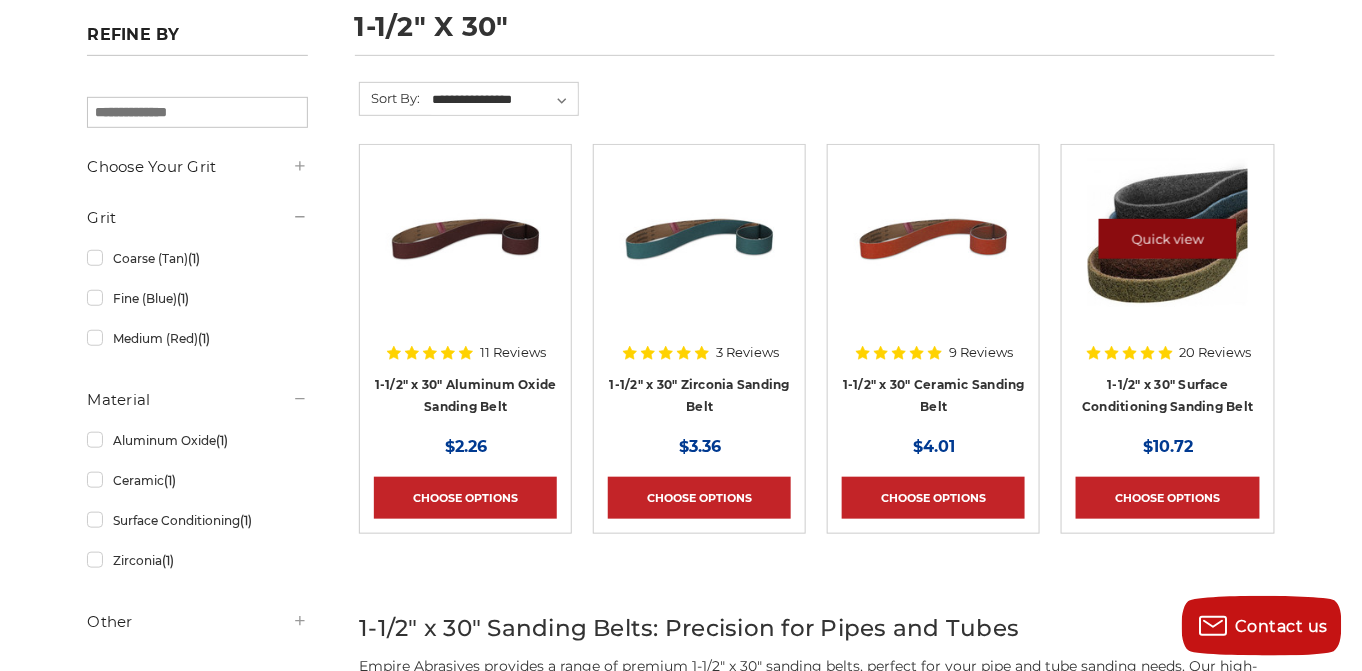 click on "Quick view" at bounding box center [1168, 239] 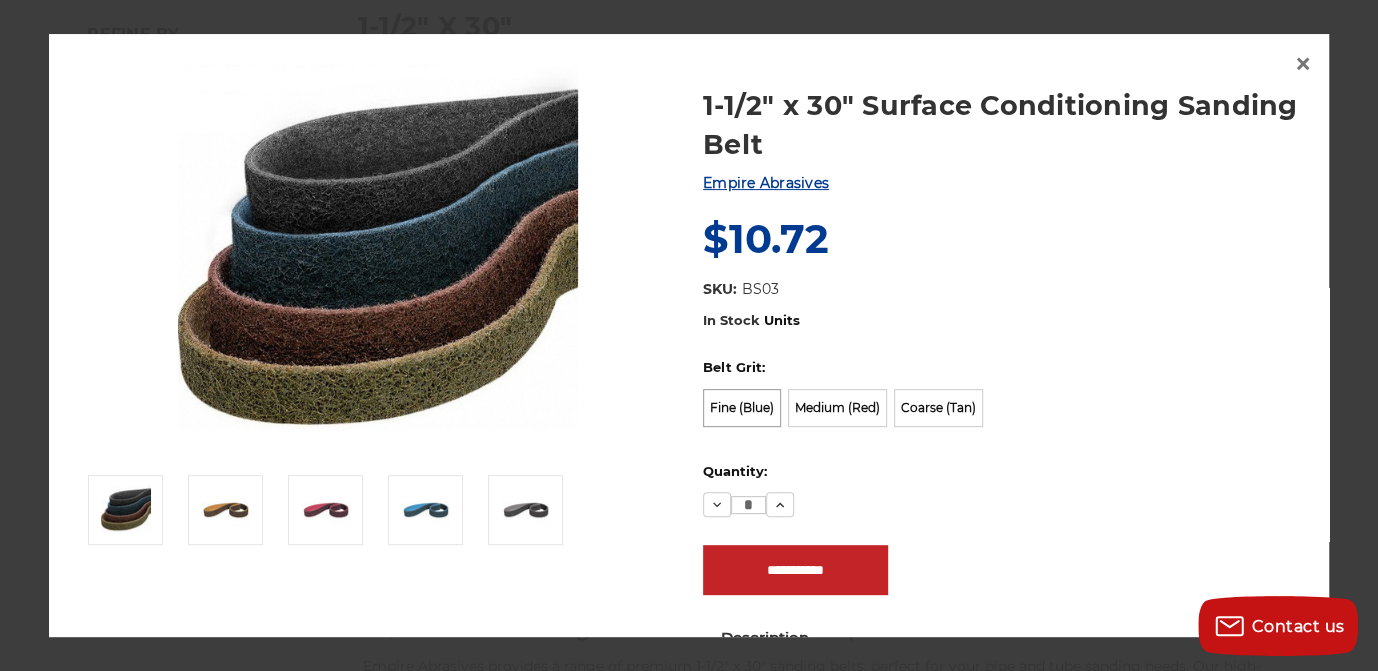 click on "Fine (Blue)" at bounding box center [742, 408] 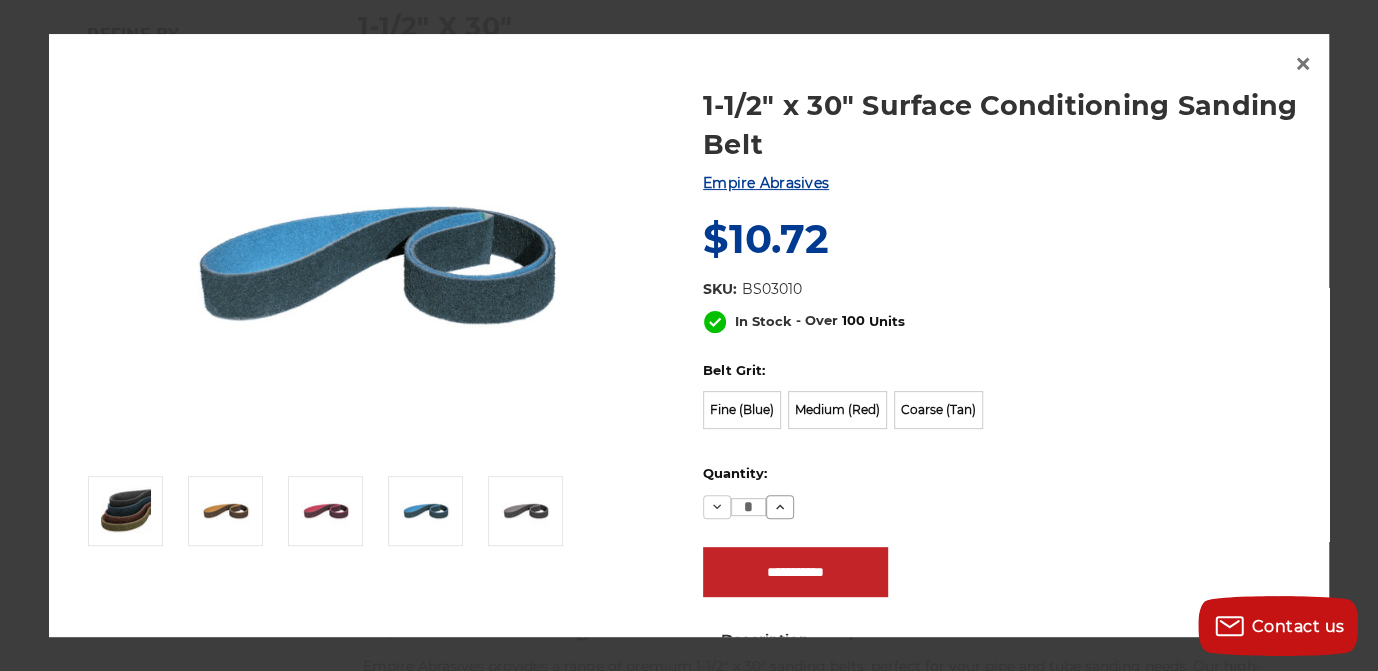 click 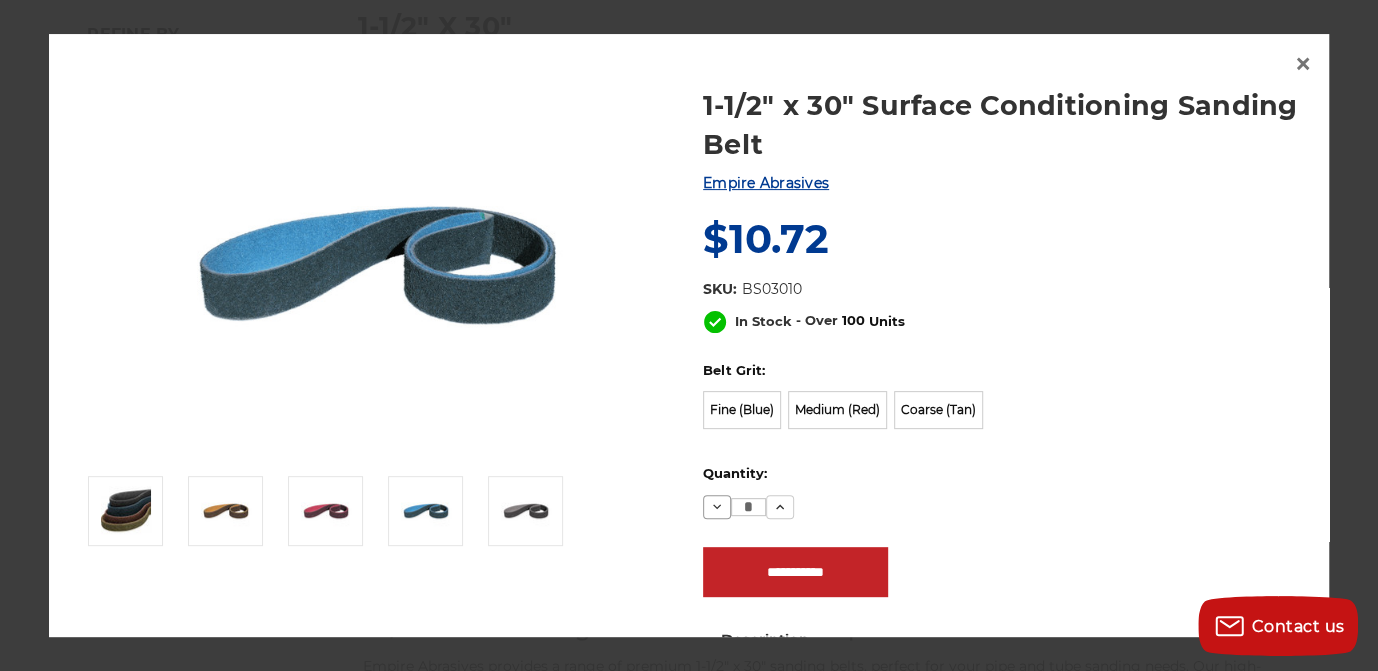 click 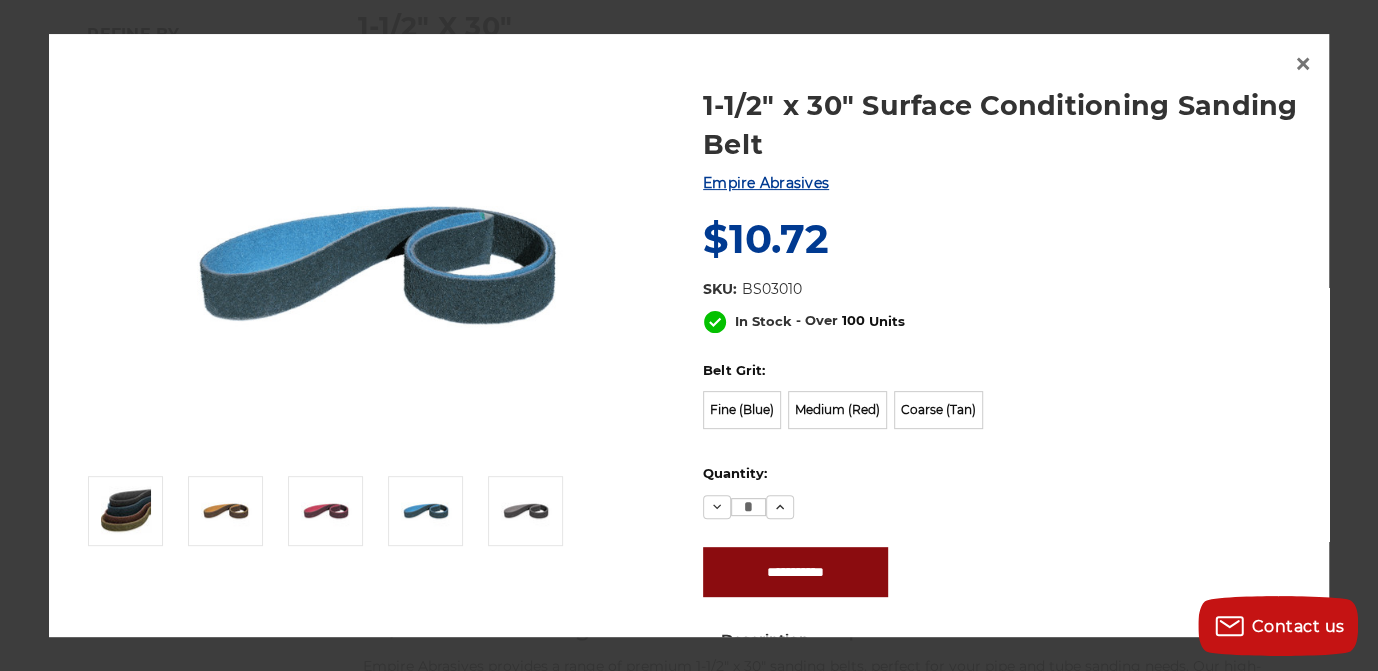 click on "**********" at bounding box center [795, 572] 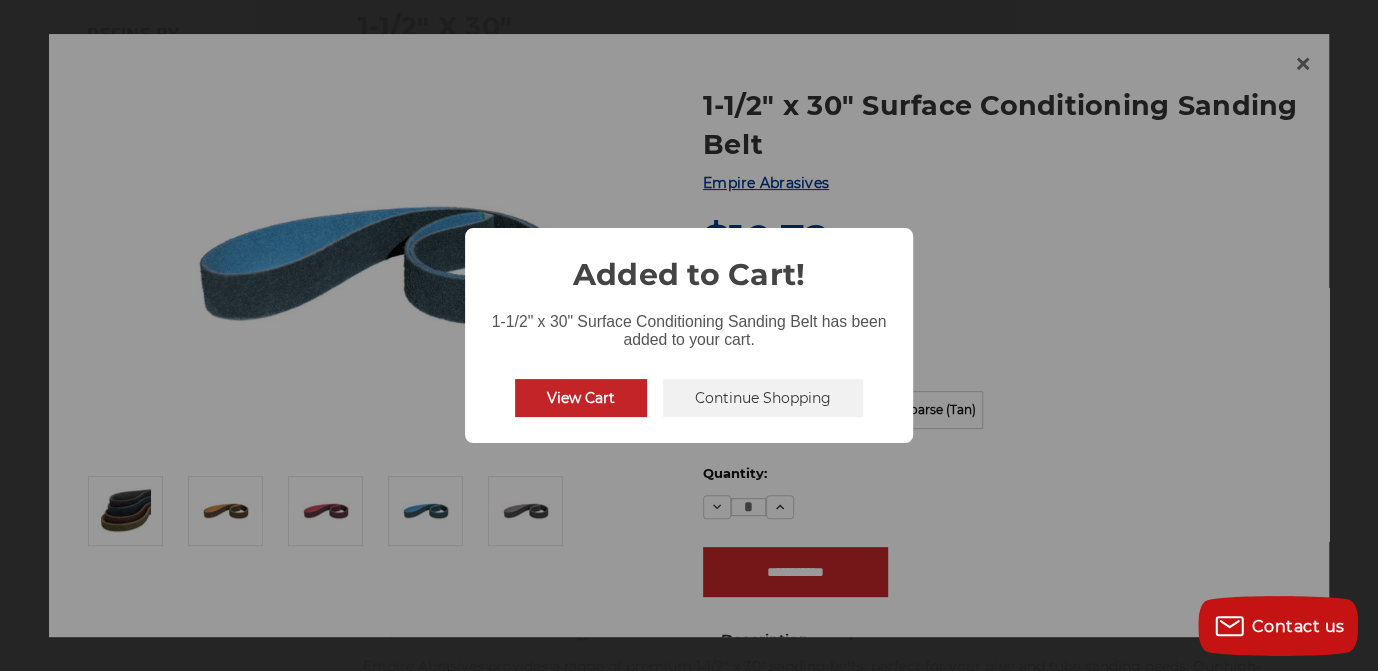 click on "Continue Shopping" at bounding box center (763, 398) 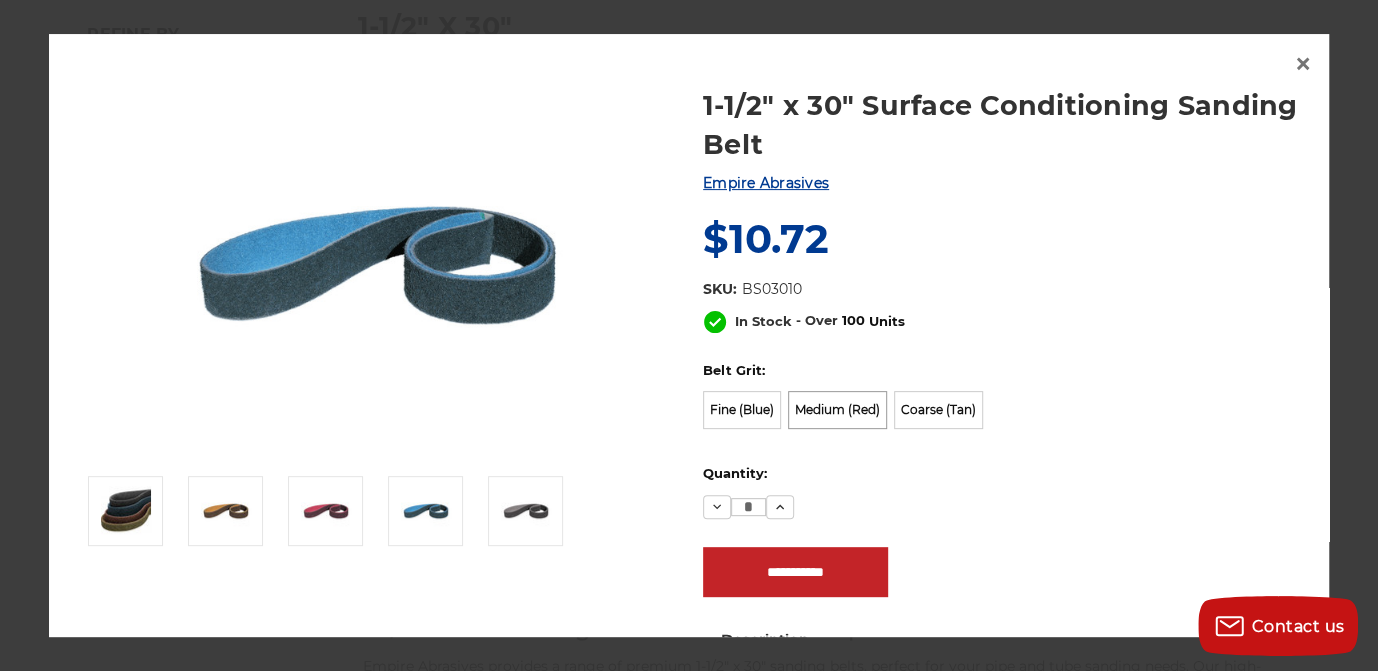 click on "Medium (Red)" at bounding box center (837, 410) 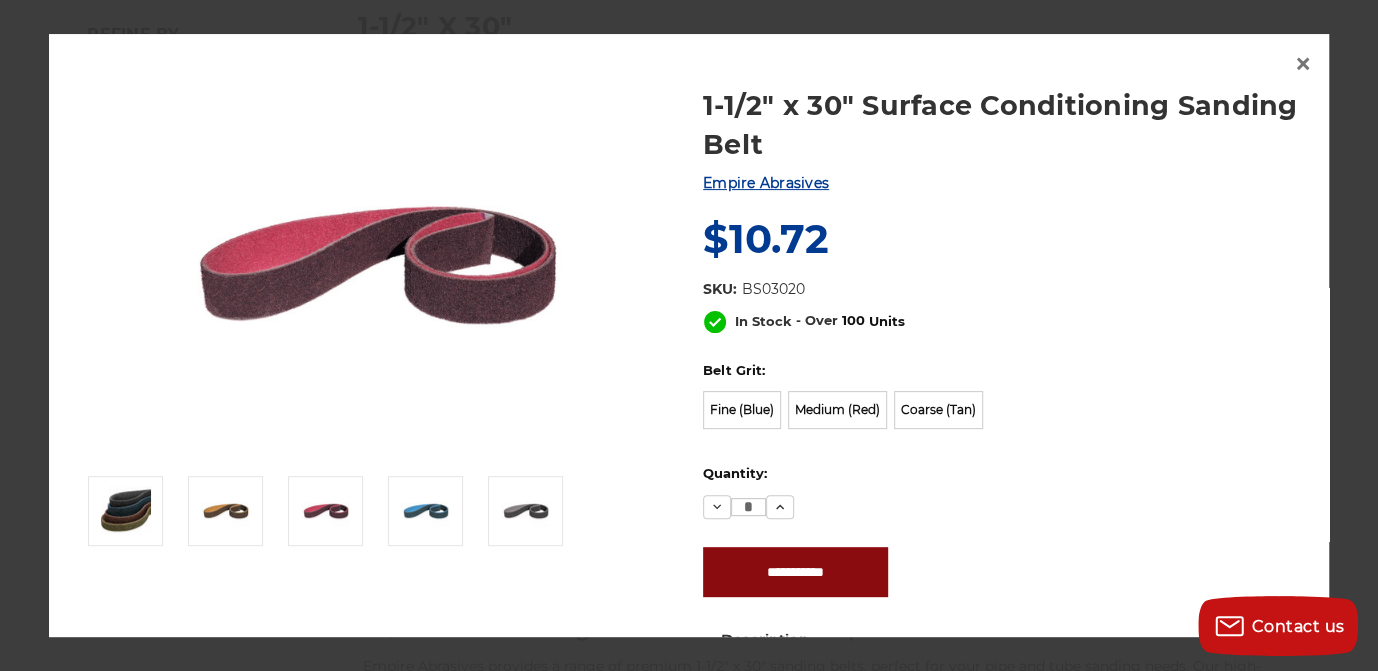 click on "**********" at bounding box center [795, 572] 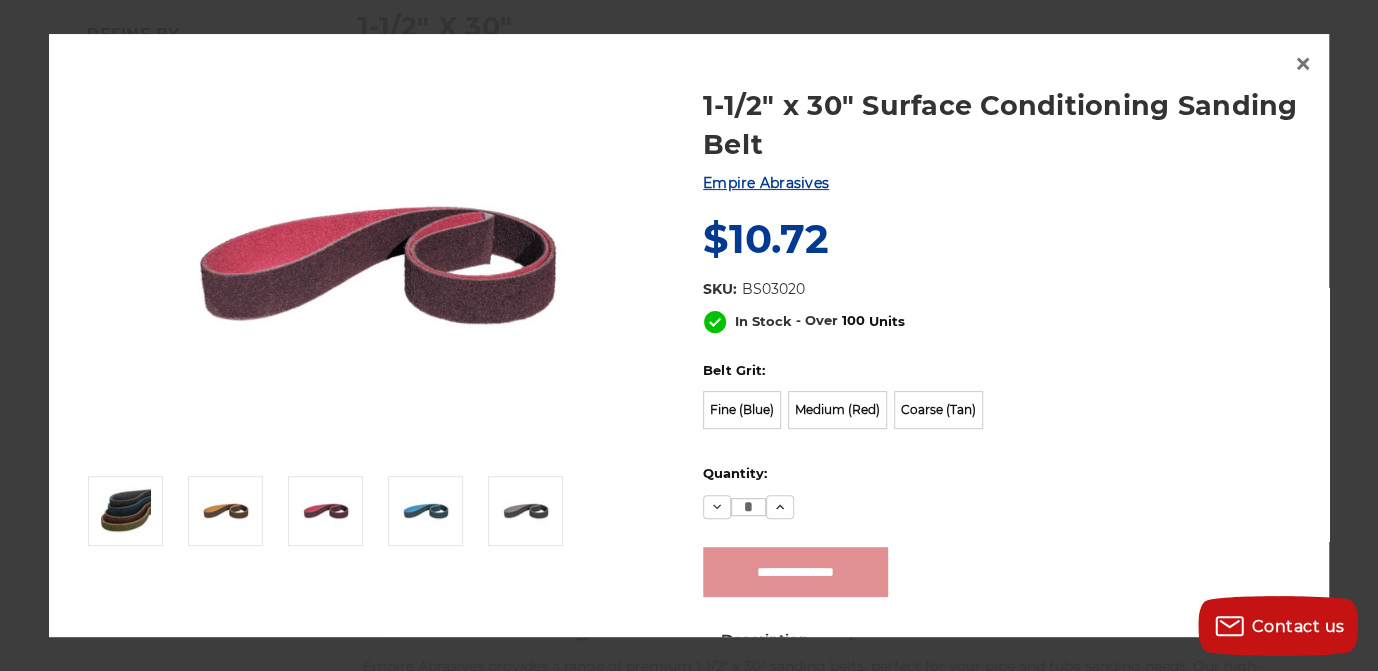 type on "**********" 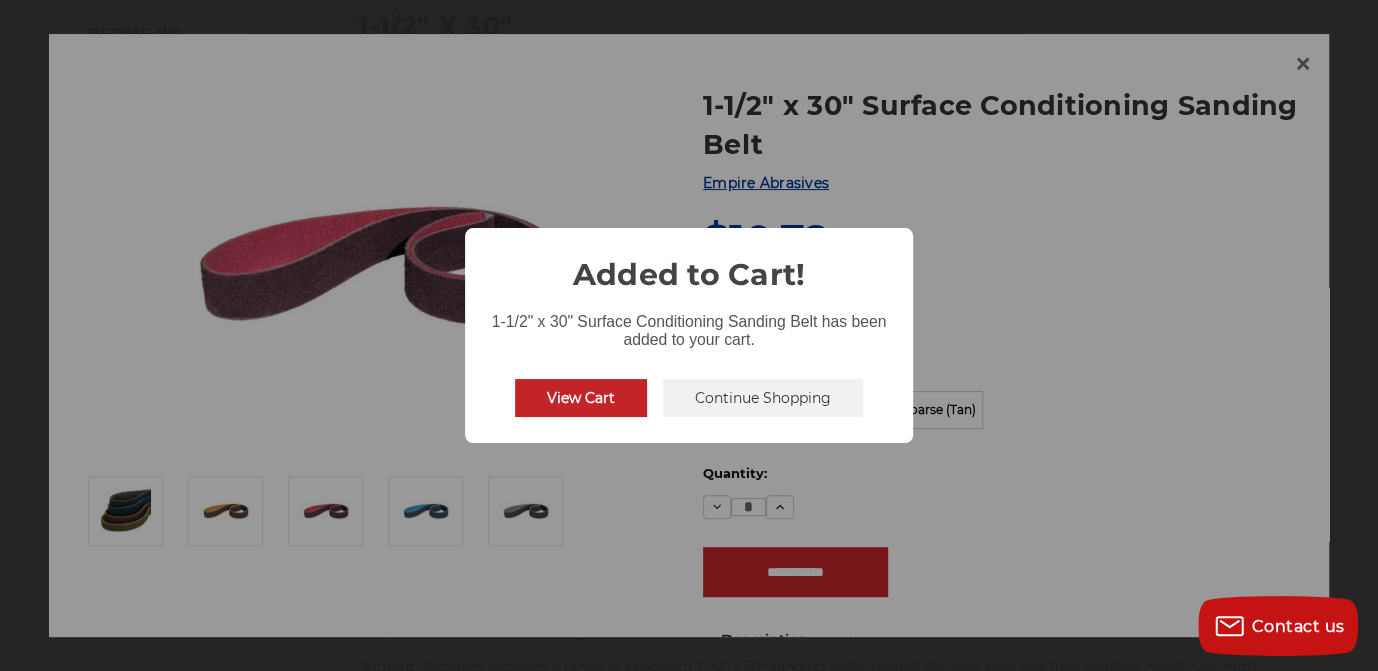 click on "Continue Shopping" at bounding box center [763, 398] 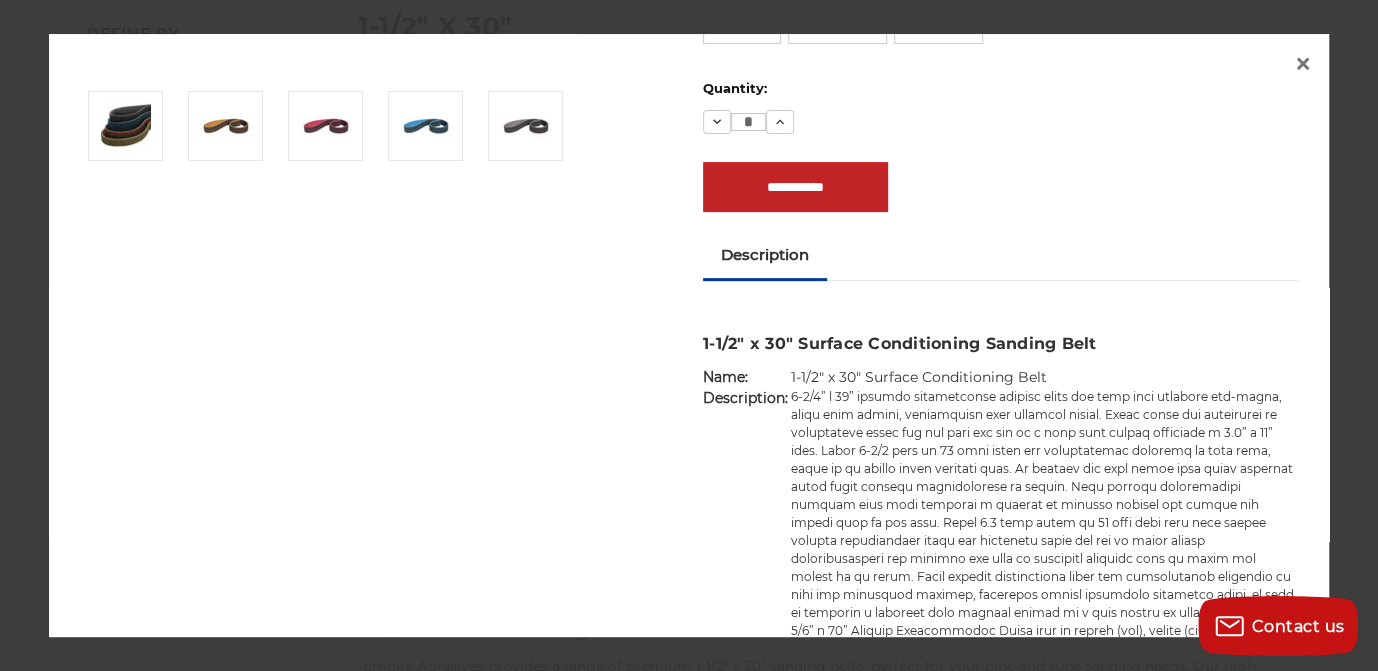 scroll, scrollTop: 85, scrollLeft: 0, axis: vertical 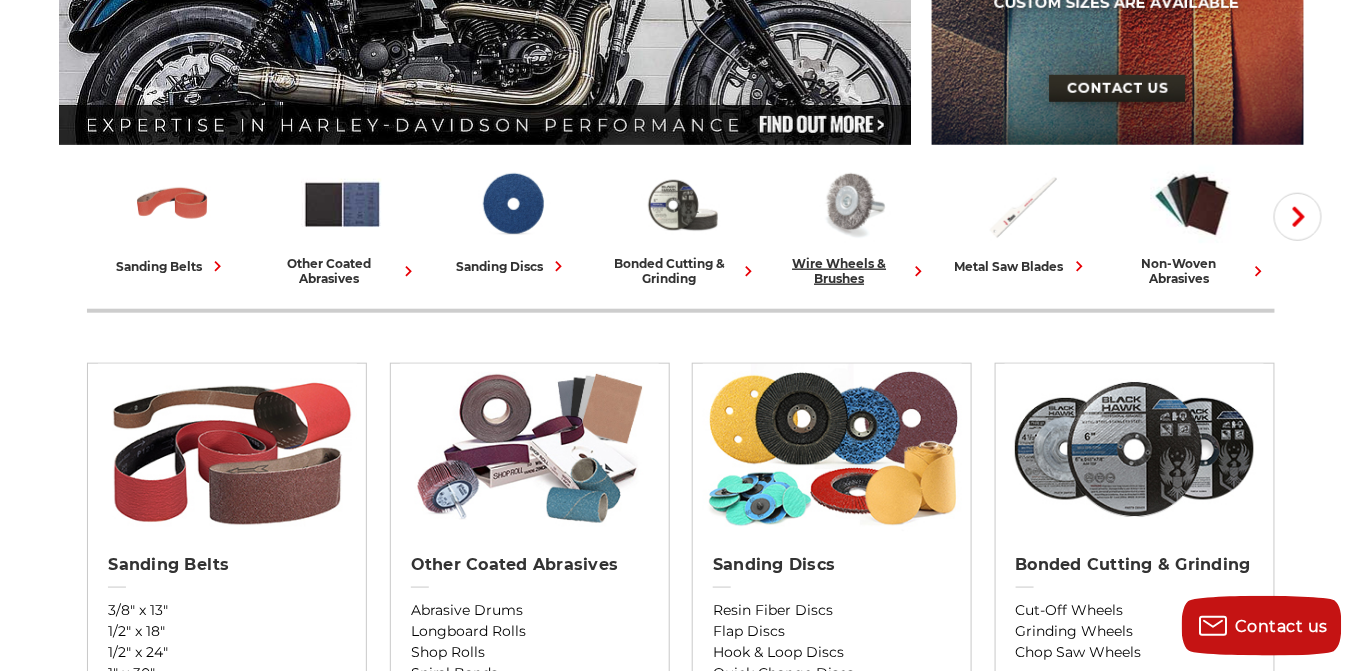 click at bounding box center [852, 204] 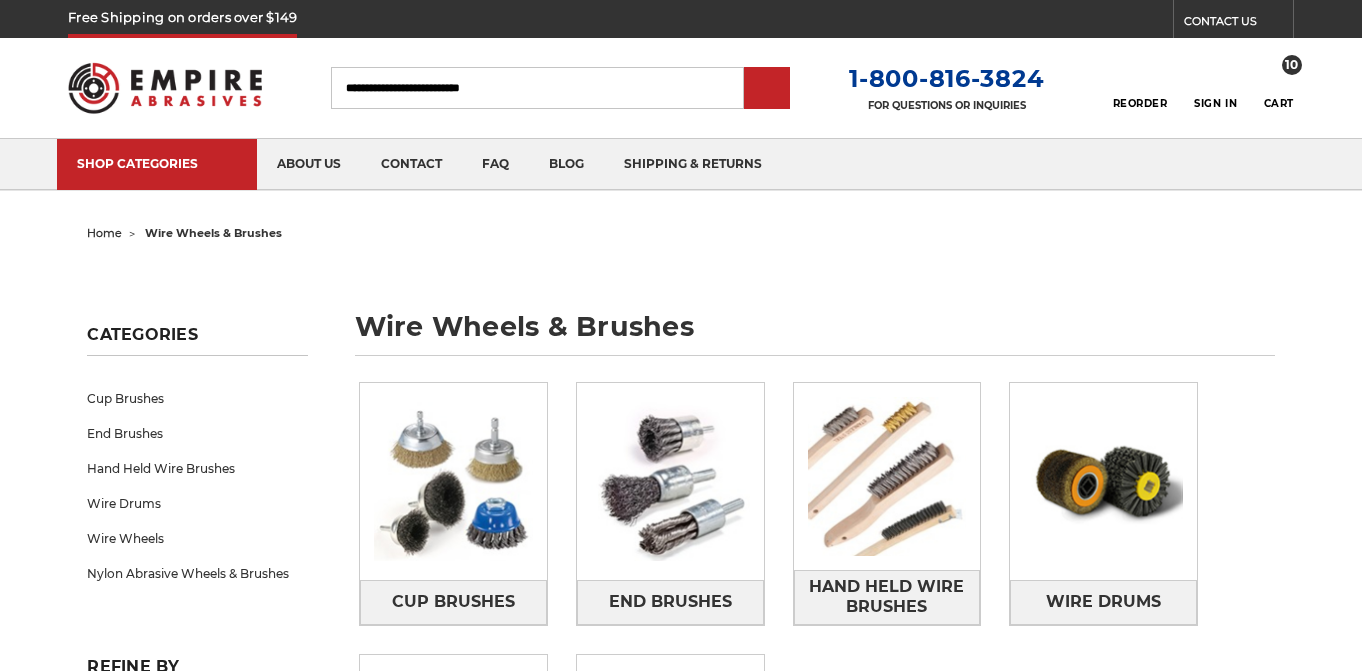 scroll, scrollTop: 0, scrollLeft: 0, axis: both 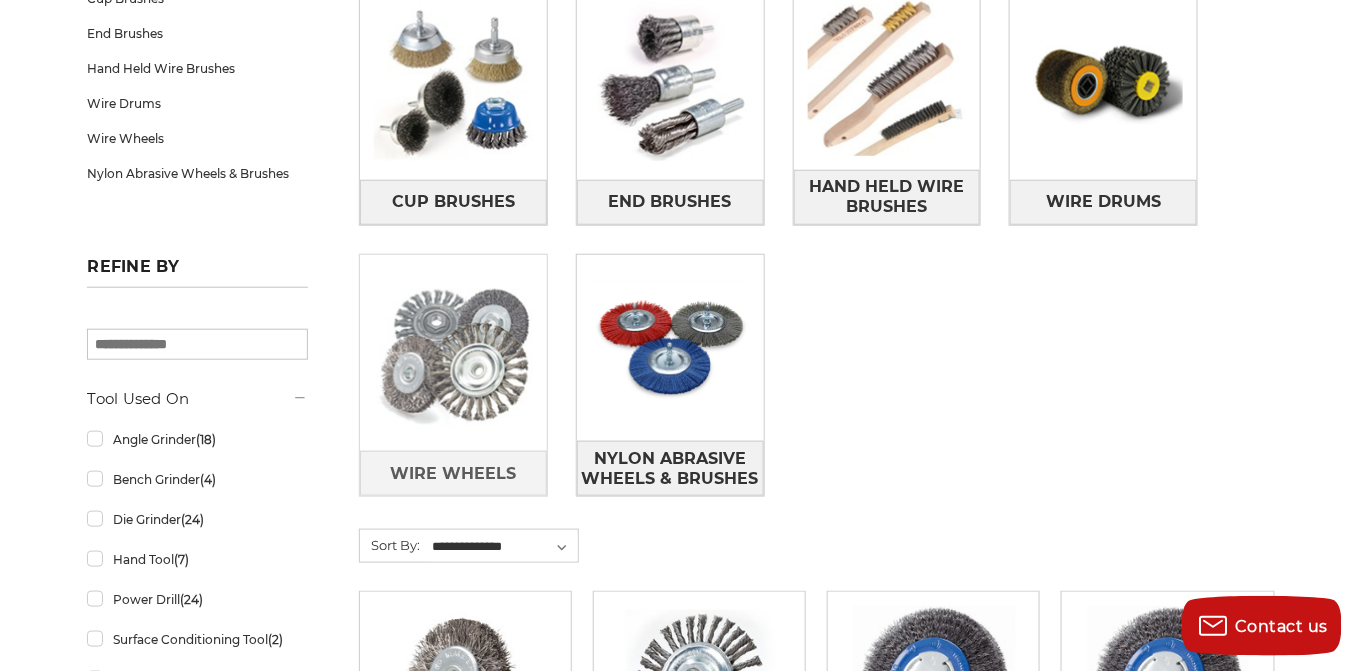 click at bounding box center (453, 353) 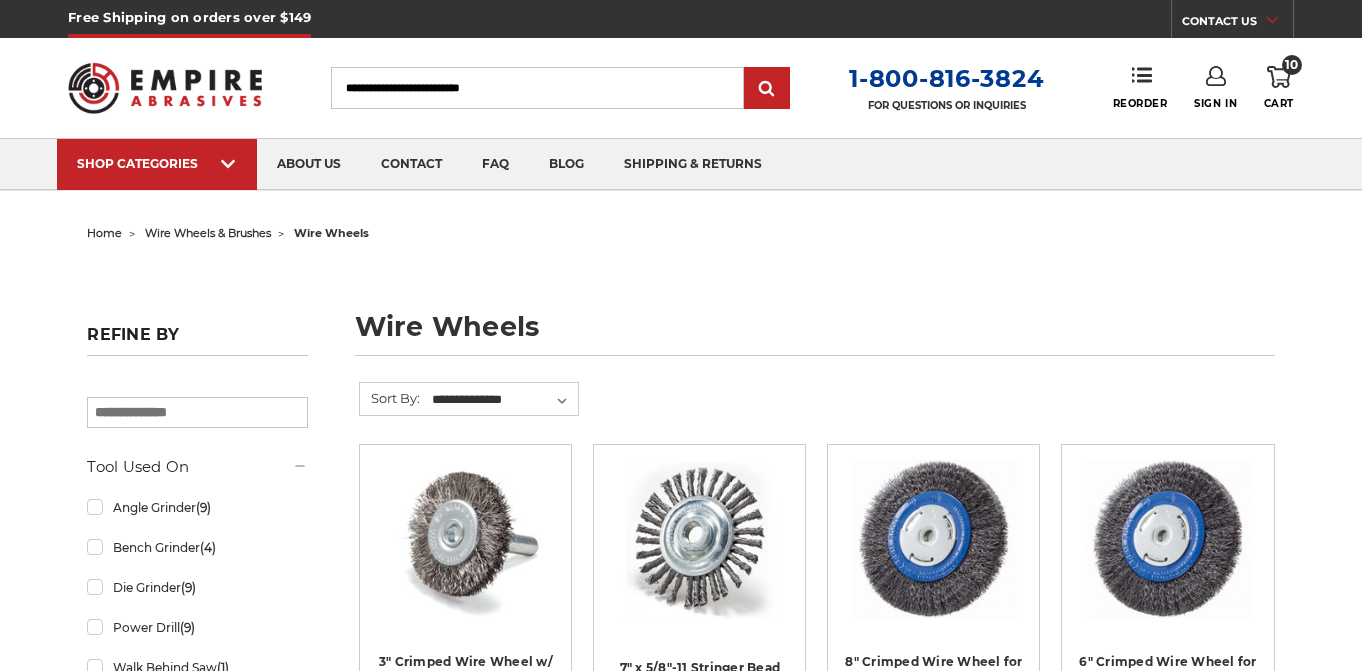 scroll, scrollTop: 0, scrollLeft: 0, axis: both 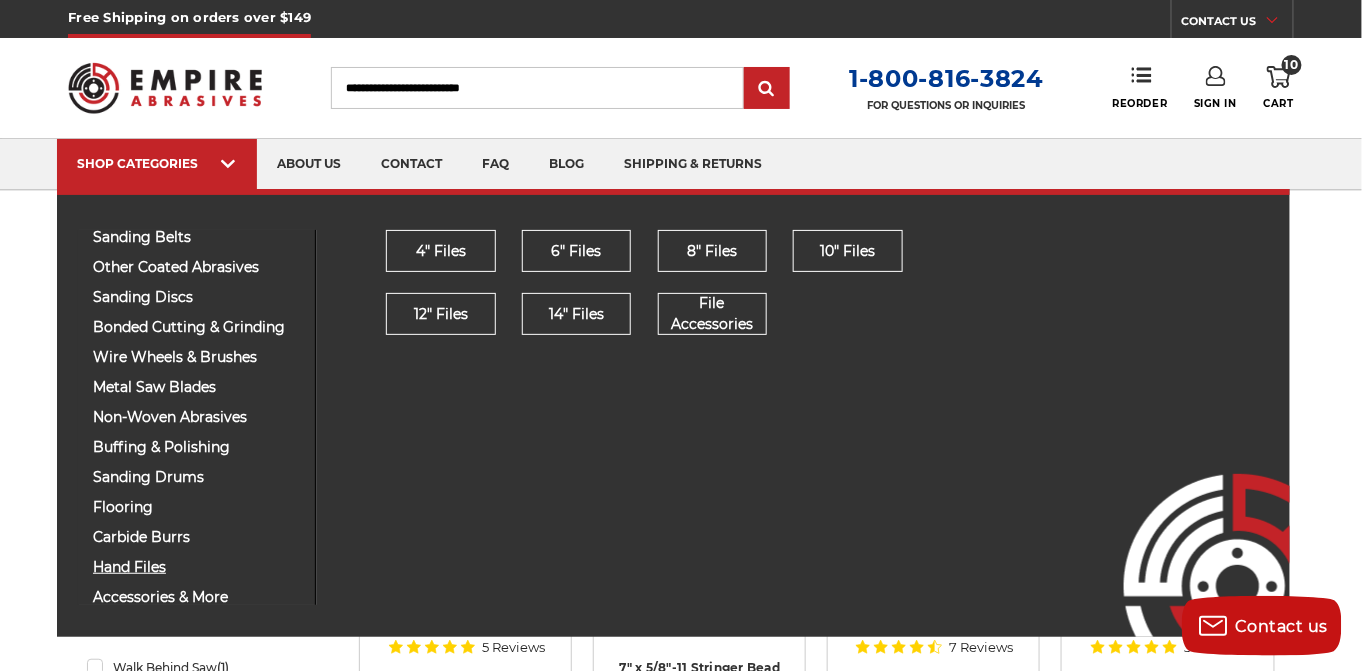 click on "hand files" at bounding box center (196, 567) 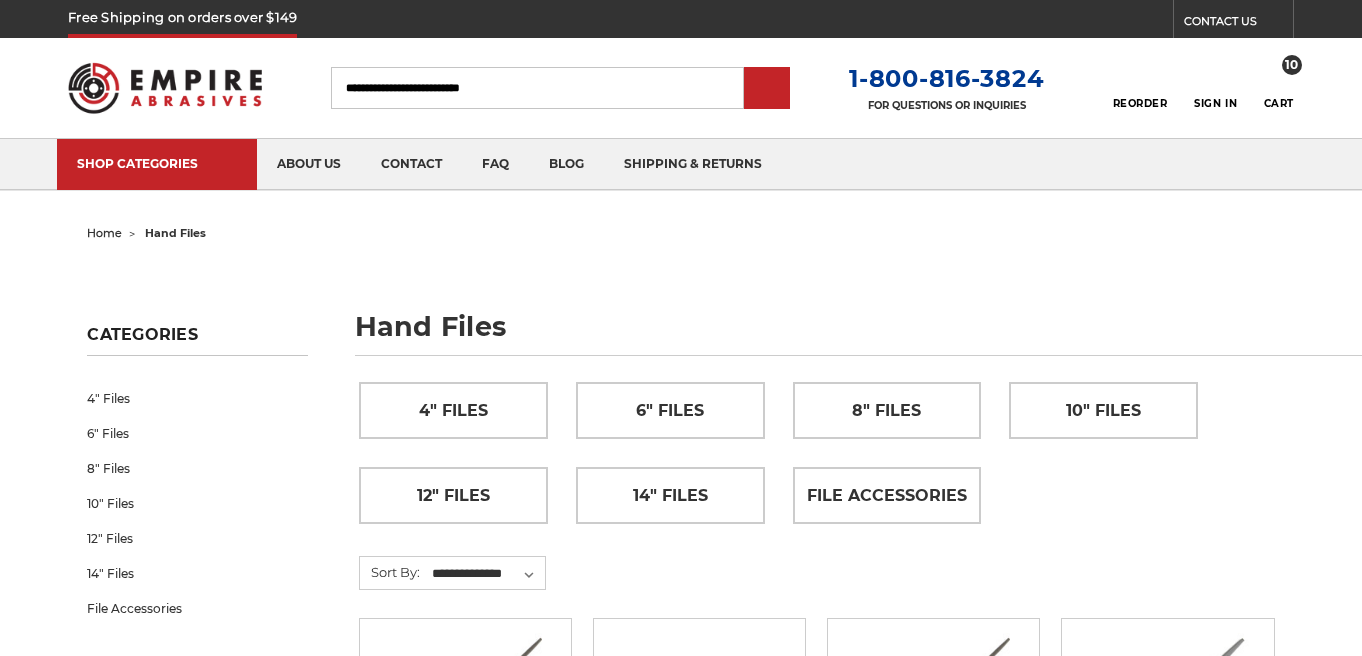 scroll, scrollTop: 0, scrollLeft: 0, axis: both 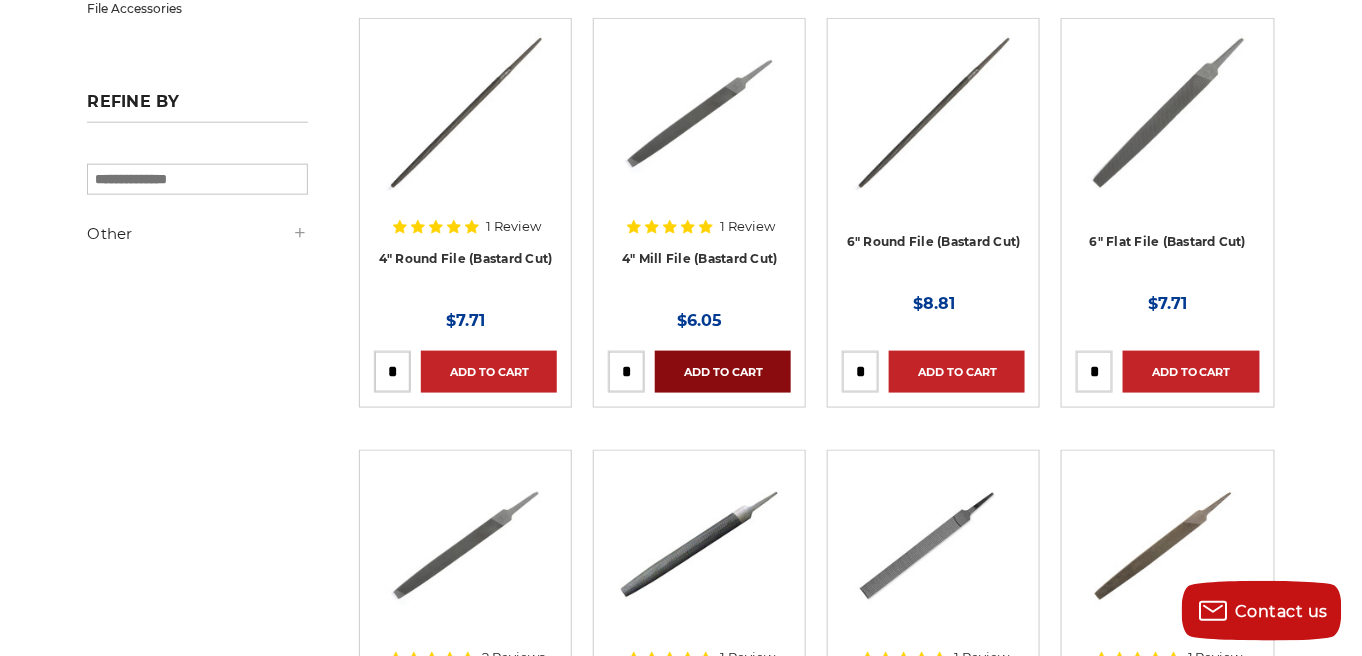 click on "Add to Cart" at bounding box center (723, 372) 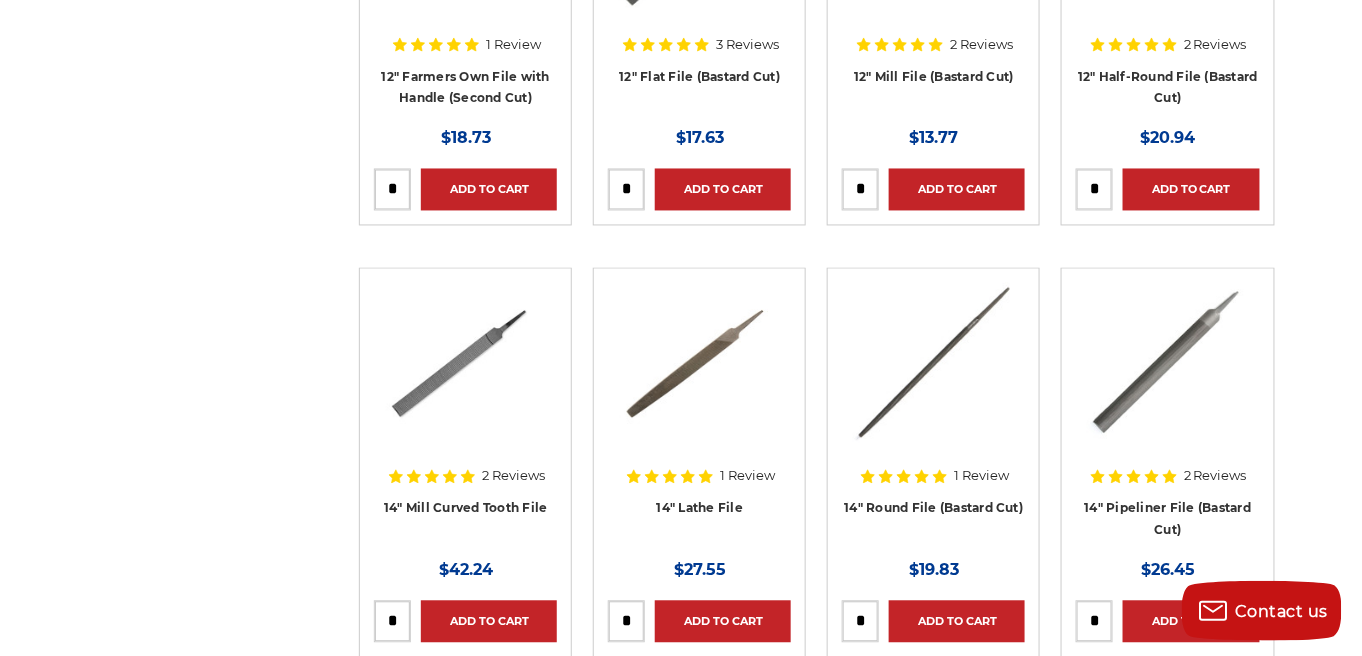 scroll, scrollTop: 3500, scrollLeft: 0, axis: vertical 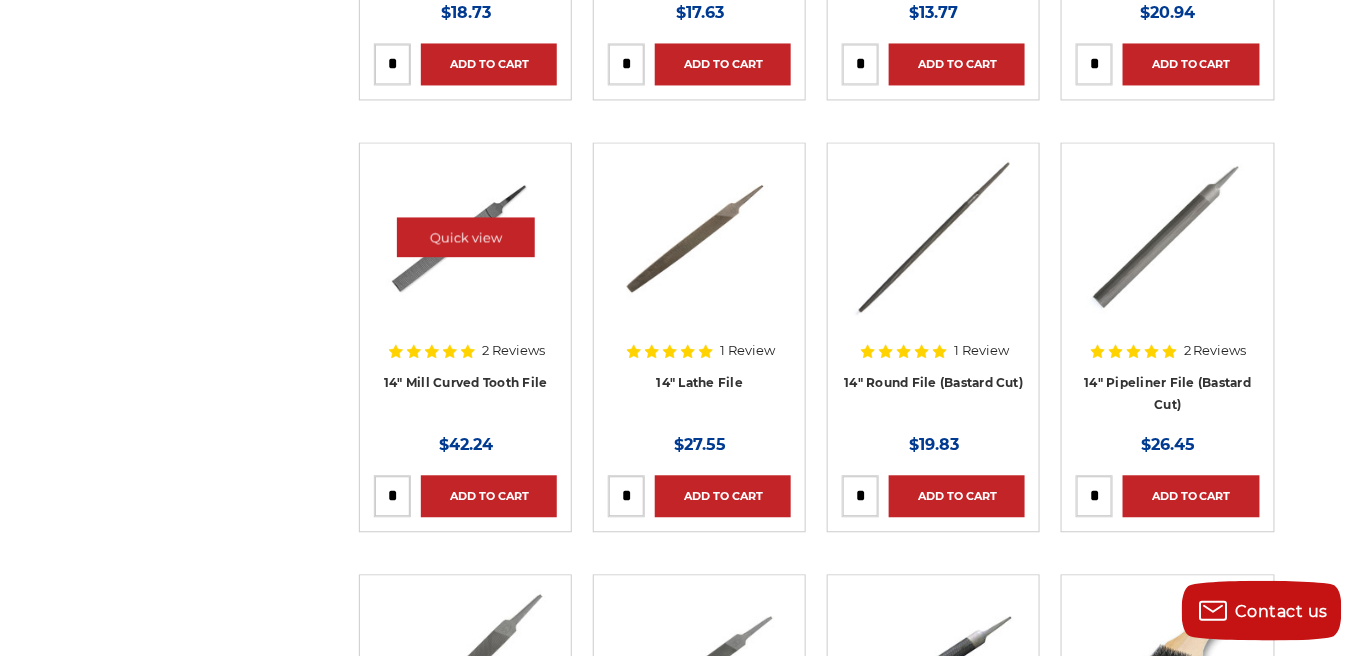 click at bounding box center [466, 237] 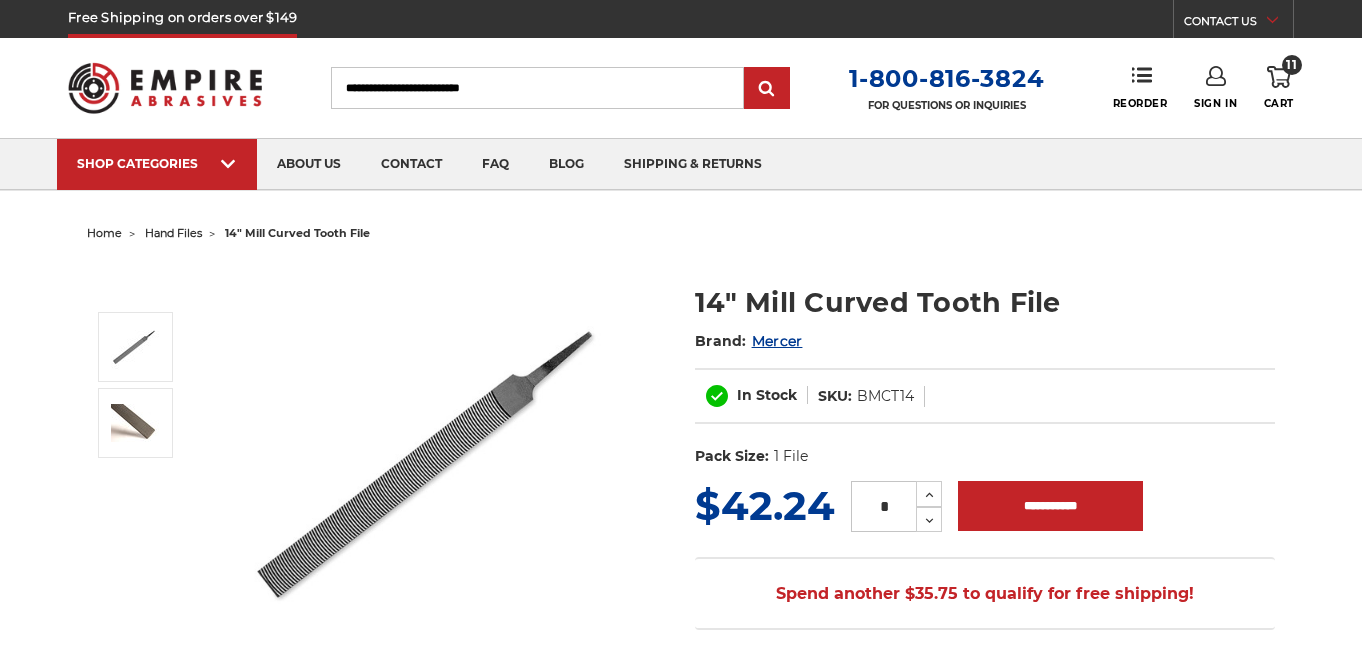 scroll, scrollTop: 0, scrollLeft: 0, axis: both 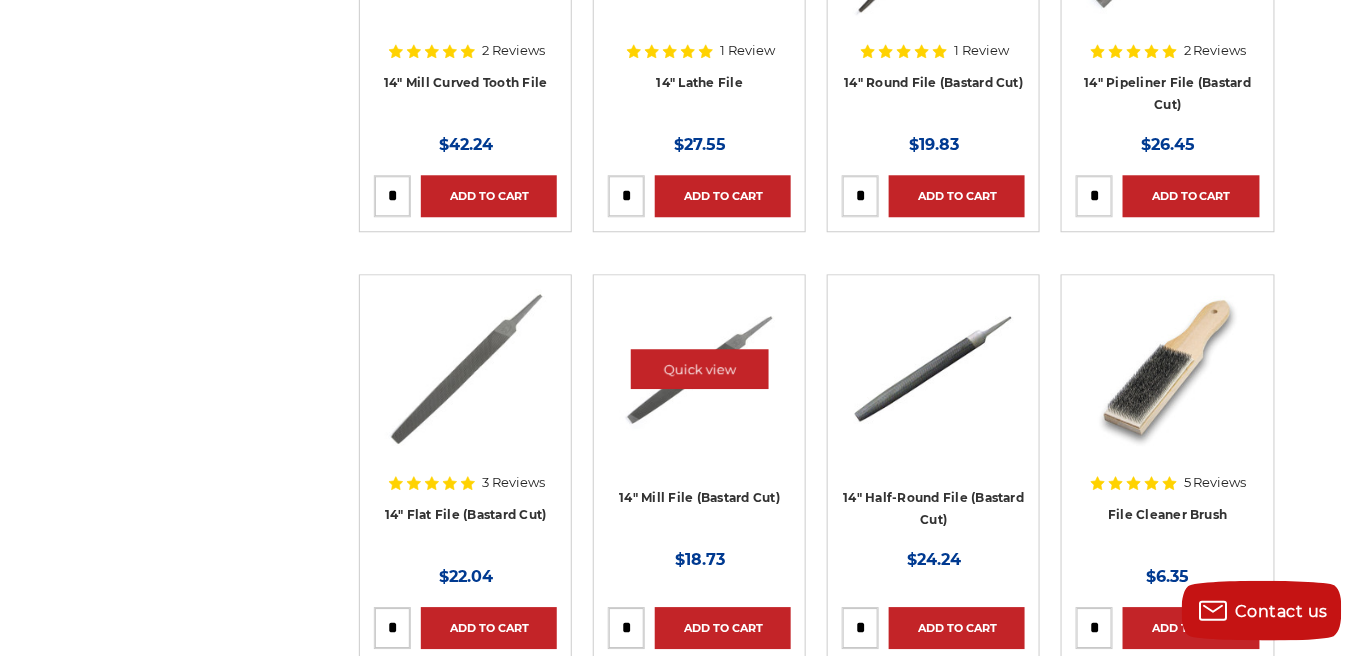 click at bounding box center (700, 369) 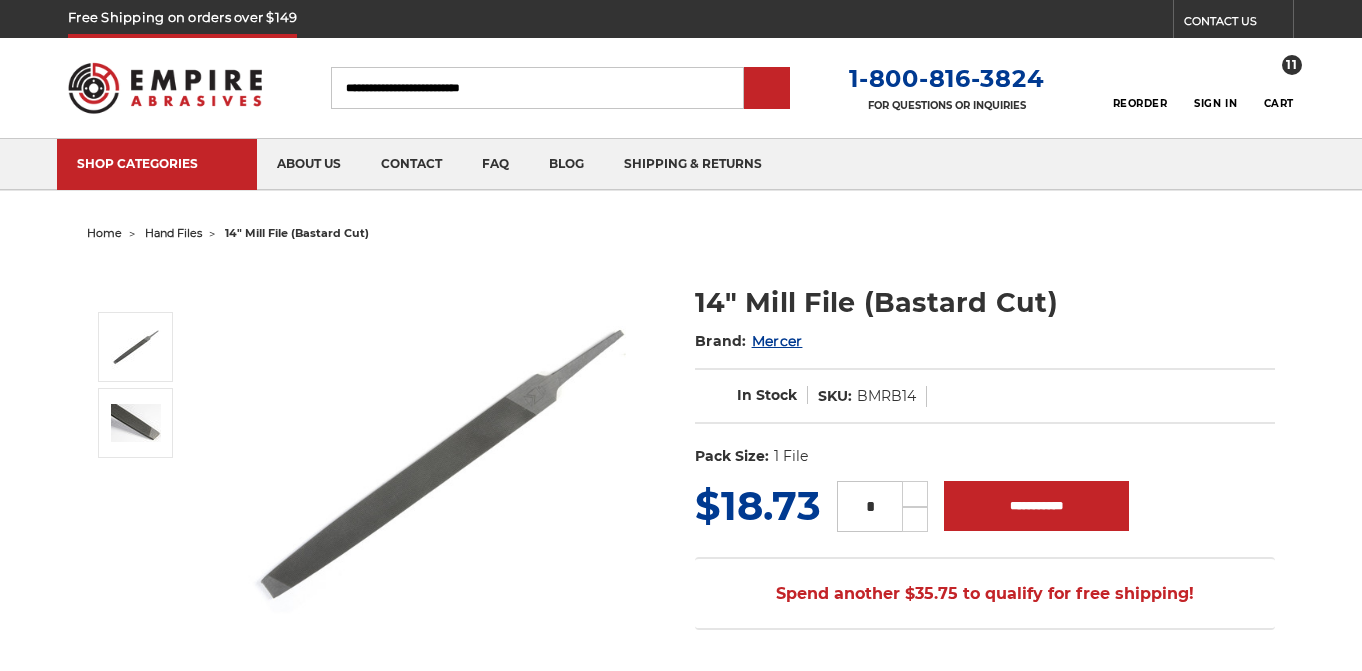 scroll, scrollTop: 0, scrollLeft: 0, axis: both 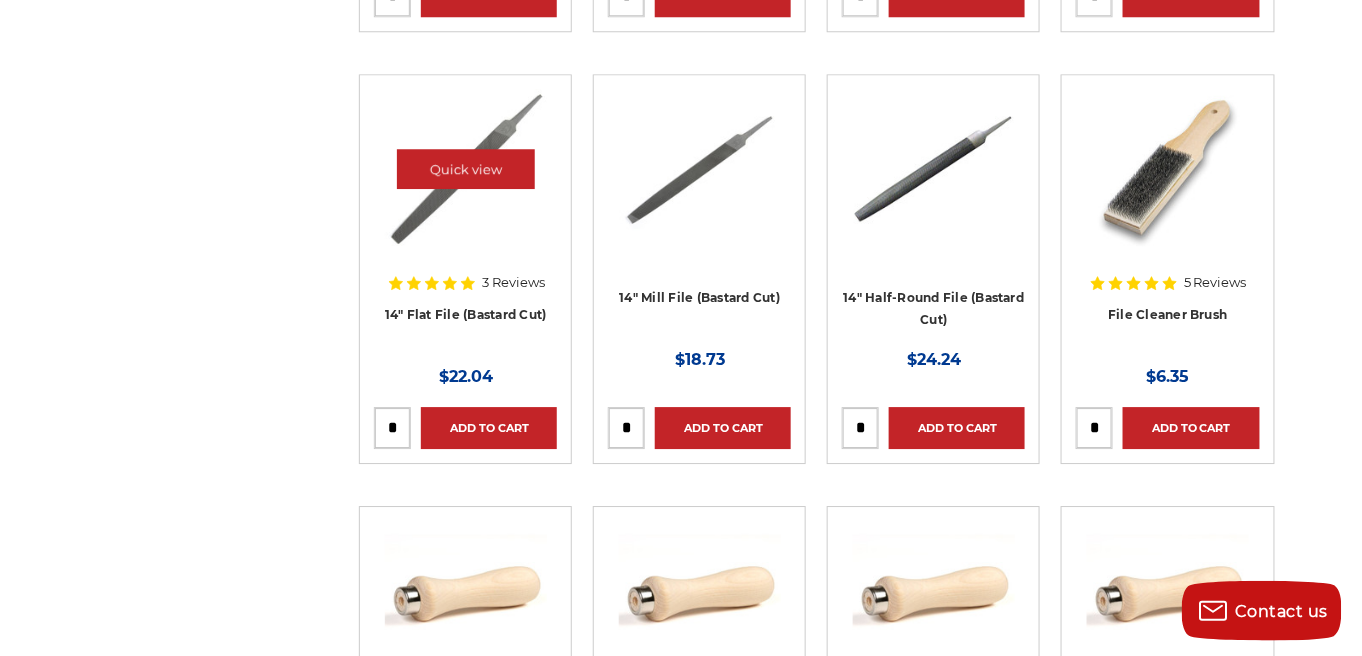 click at bounding box center (466, 169) 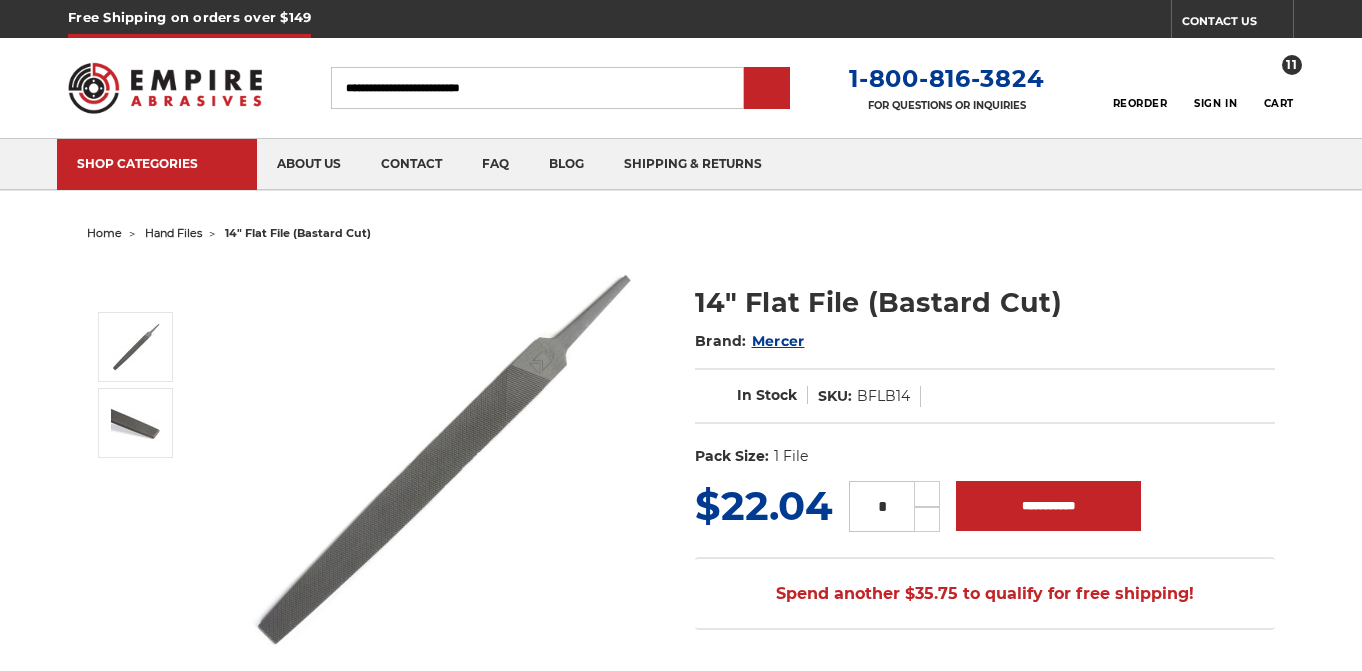 scroll, scrollTop: 0, scrollLeft: 0, axis: both 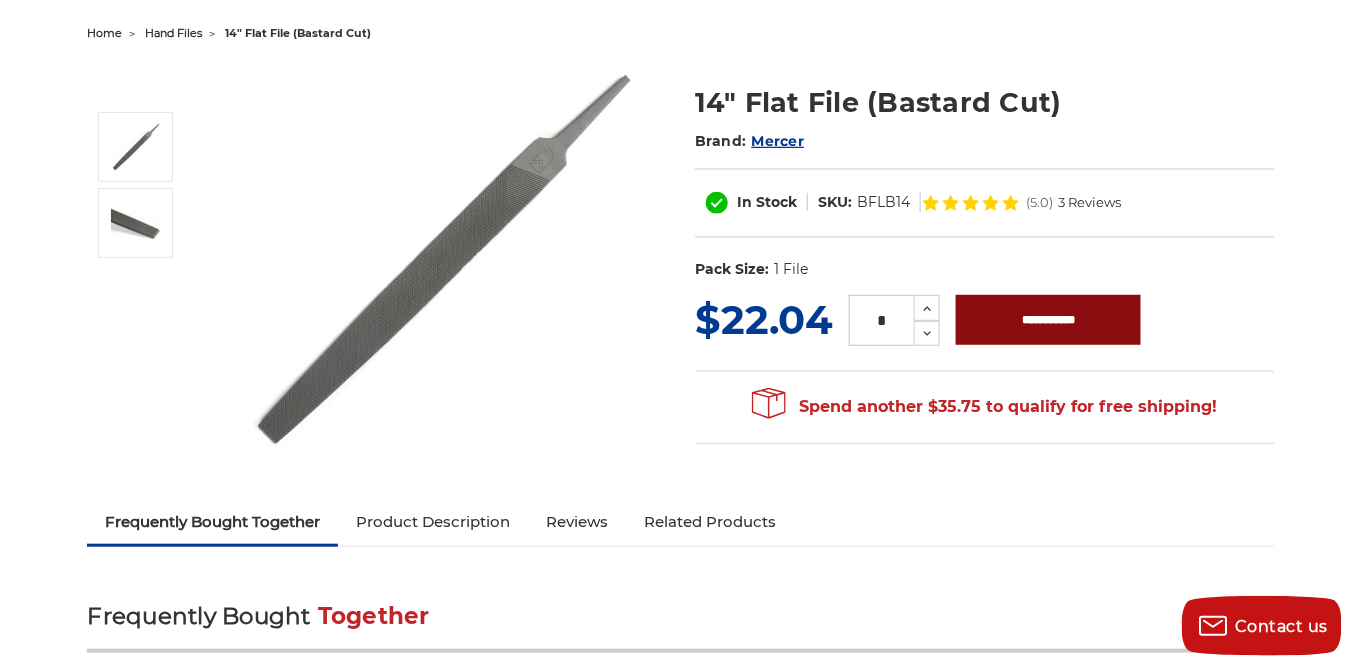 click on "**********" at bounding box center (1048, 320) 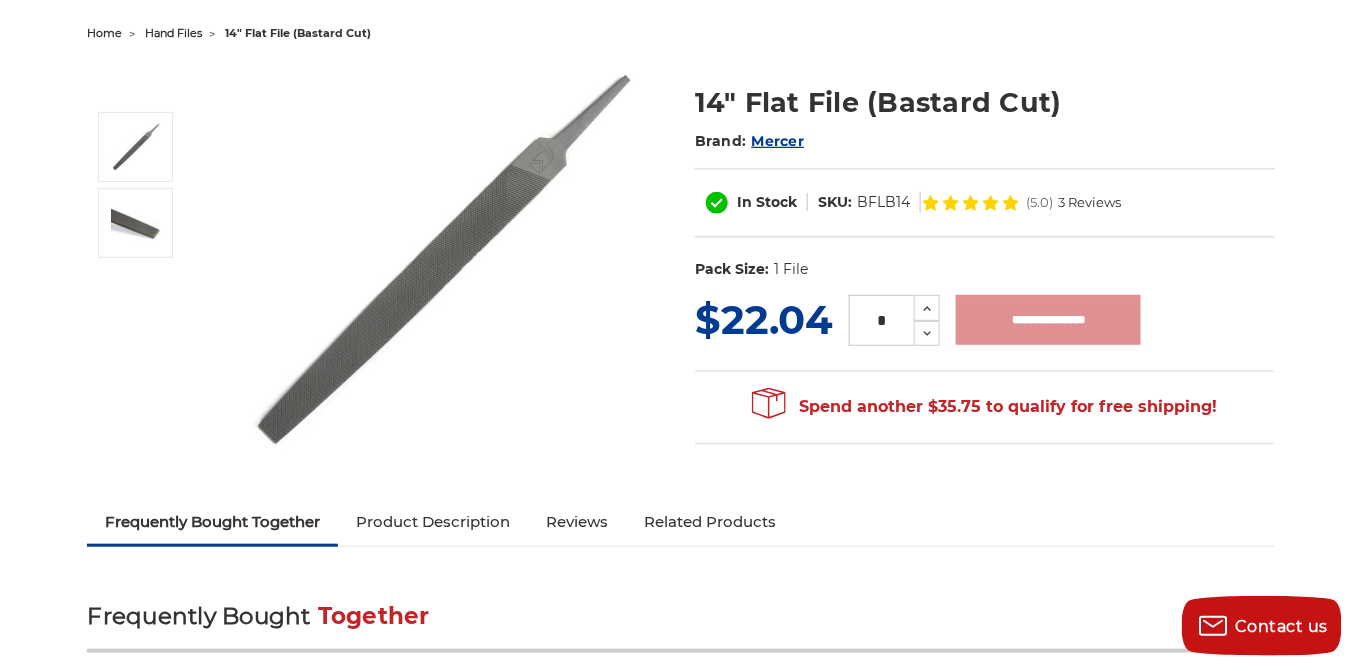 type on "**********" 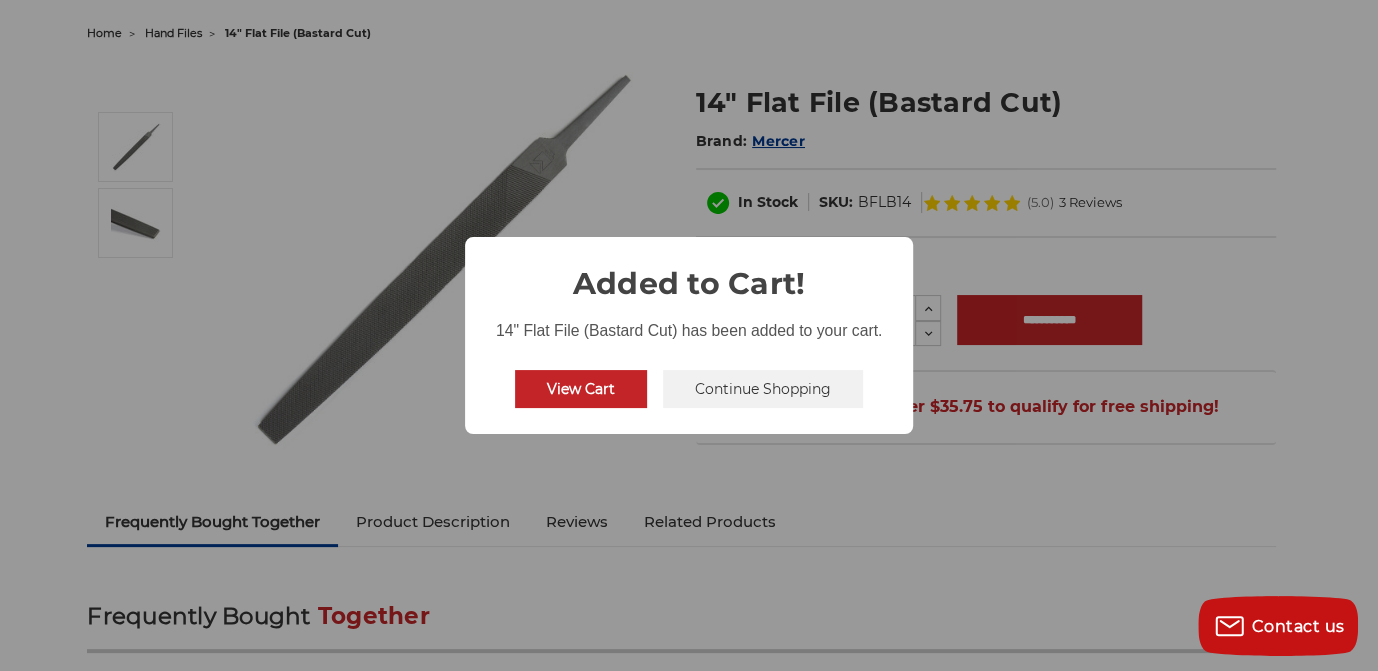 click on "Continue Shopping" at bounding box center [763, 389] 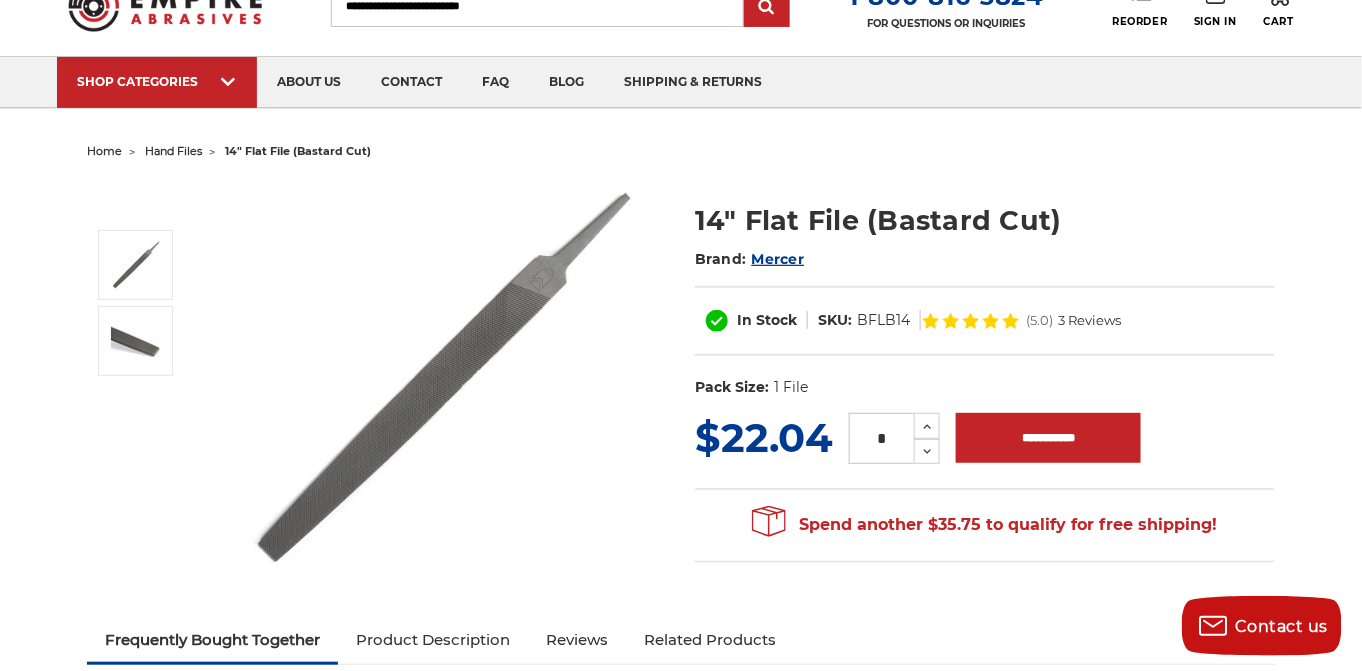 scroll, scrollTop: 0, scrollLeft: 0, axis: both 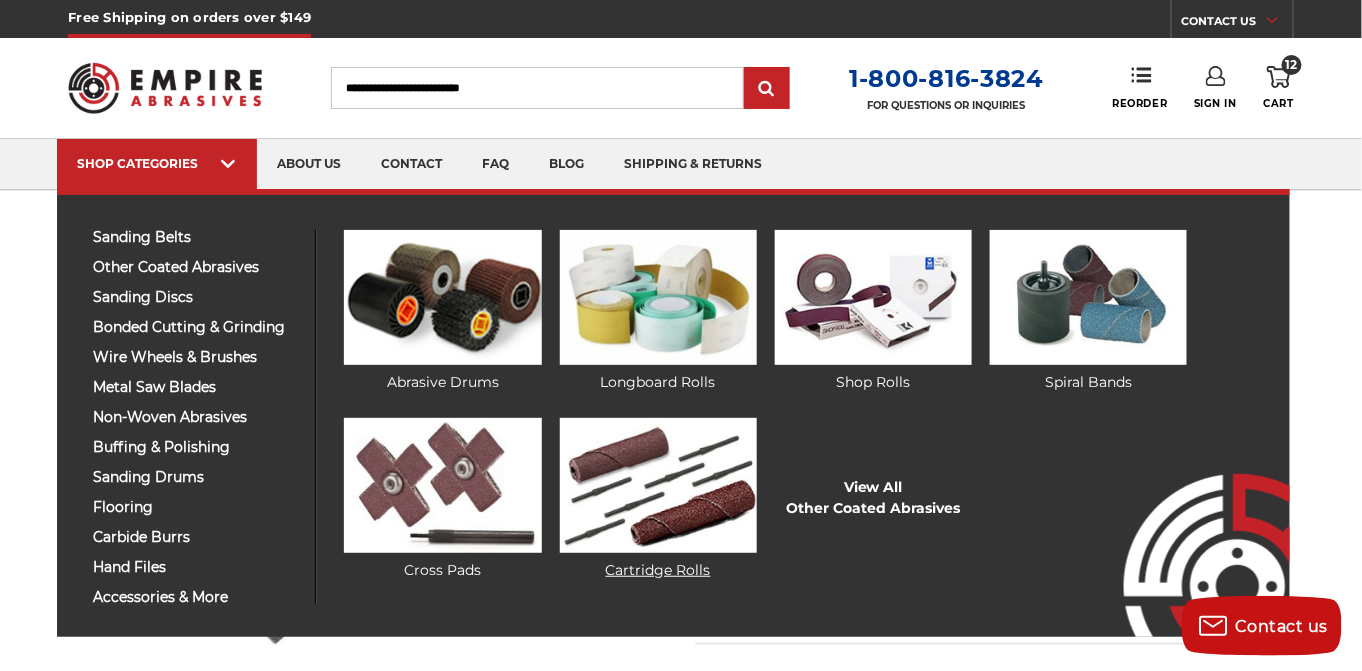 click at bounding box center [658, 485] 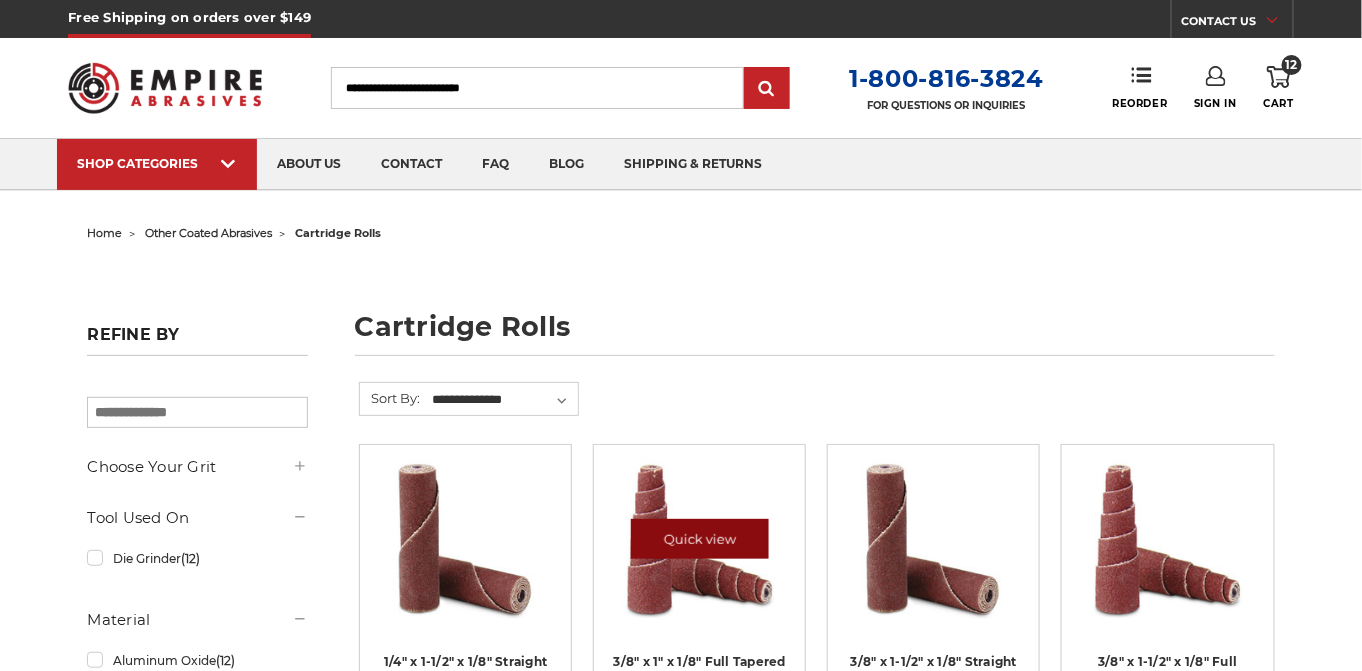 scroll, scrollTop: 128, scrollLeft: 0, axis: vertical 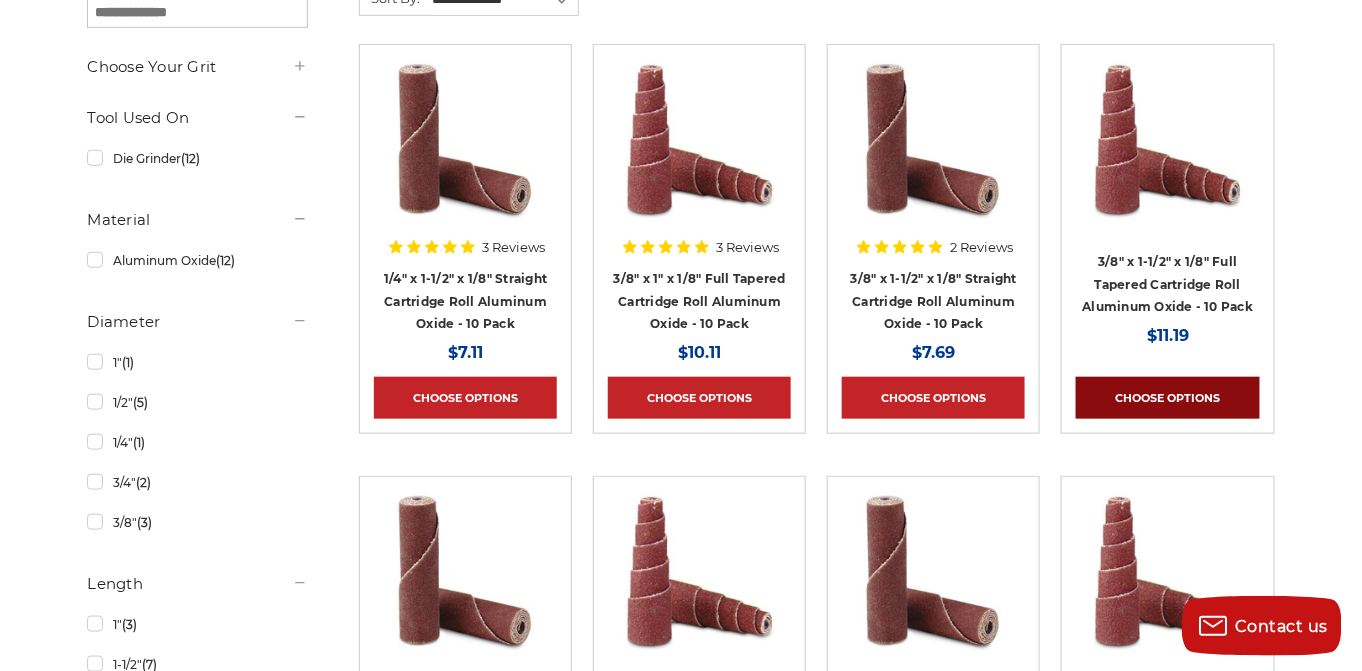 click on "Choose Options" at bounding box center [1167, 398] 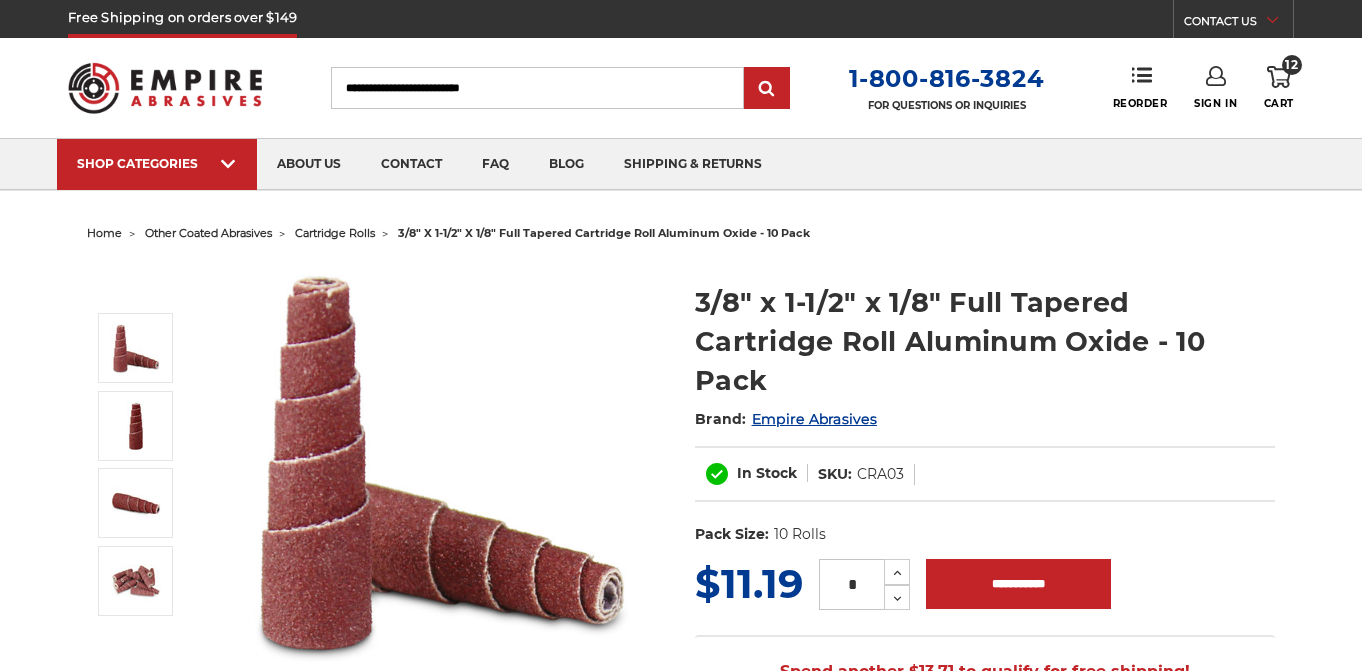 scroll, scrollTop: 0, scrollLeft: 0, axis: both 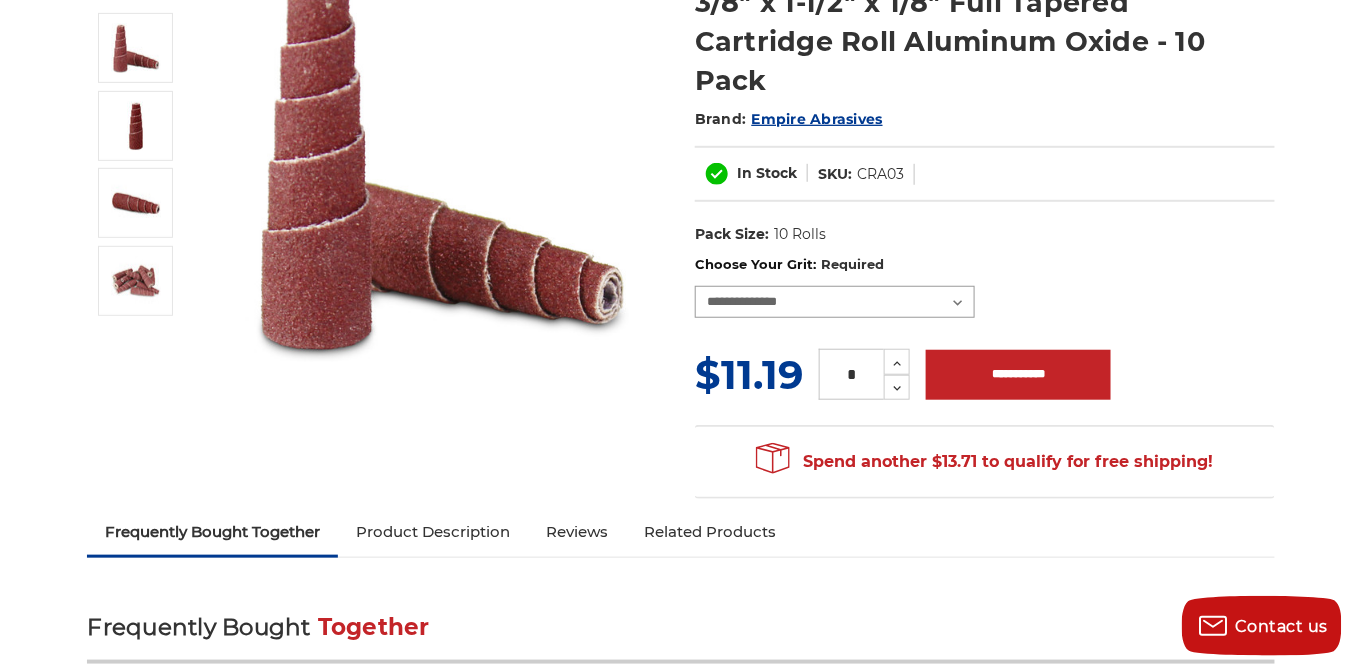 click on "**********" at bounding box center [835, 302] 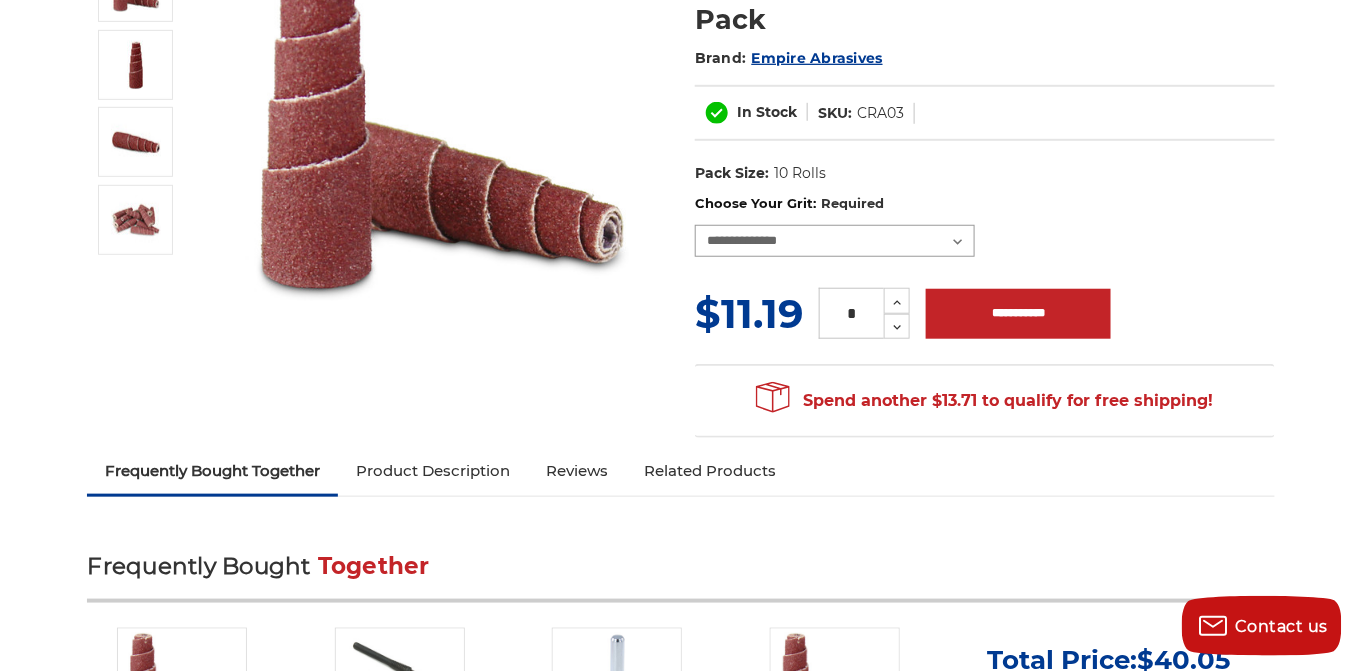scroll, scrollTop: 400, scrollLeft: 0, axis: vertical 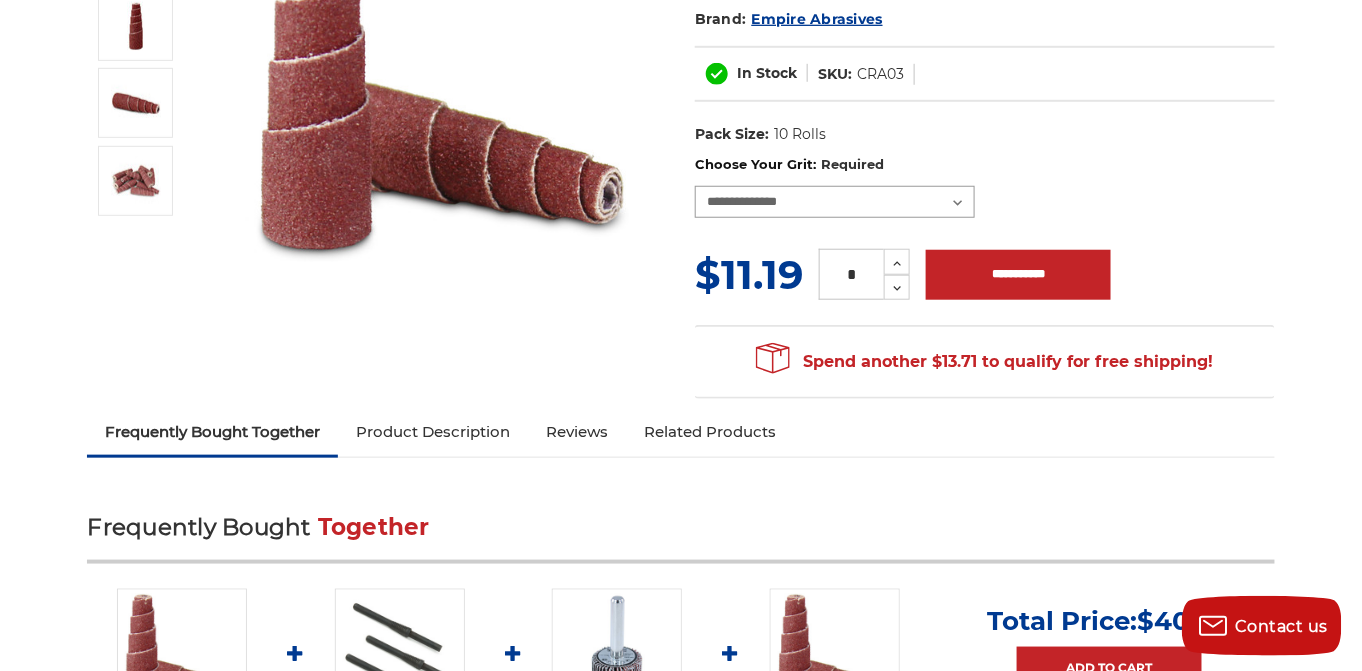 click on "**********" at bounding box center [835, 202] 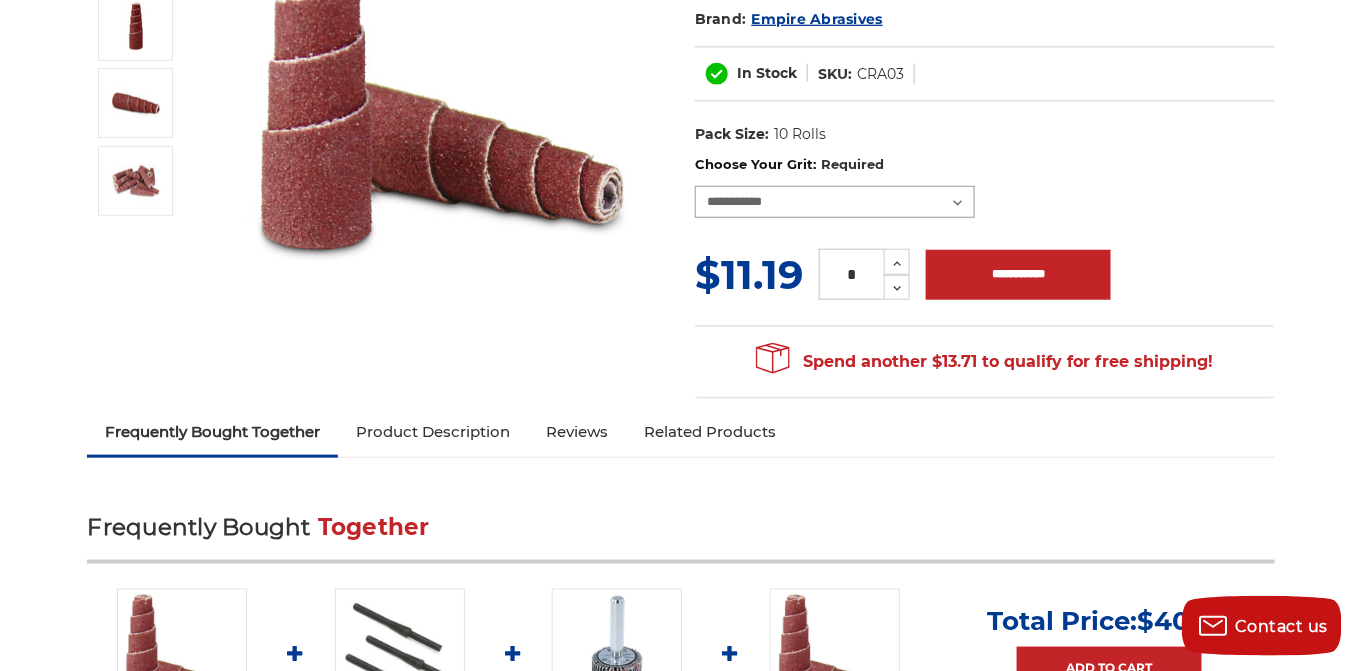 click on "**********" at bounding box center [835, 202] 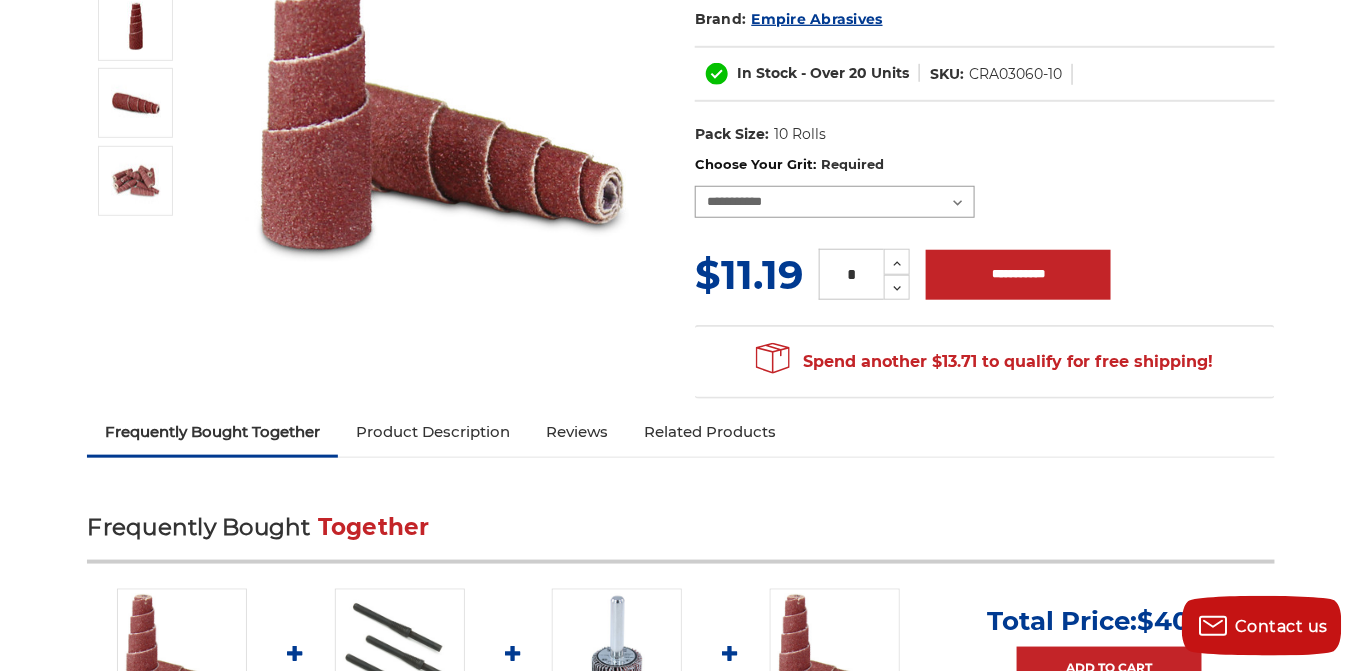 click on "**********" at bounding box center [835, 202] 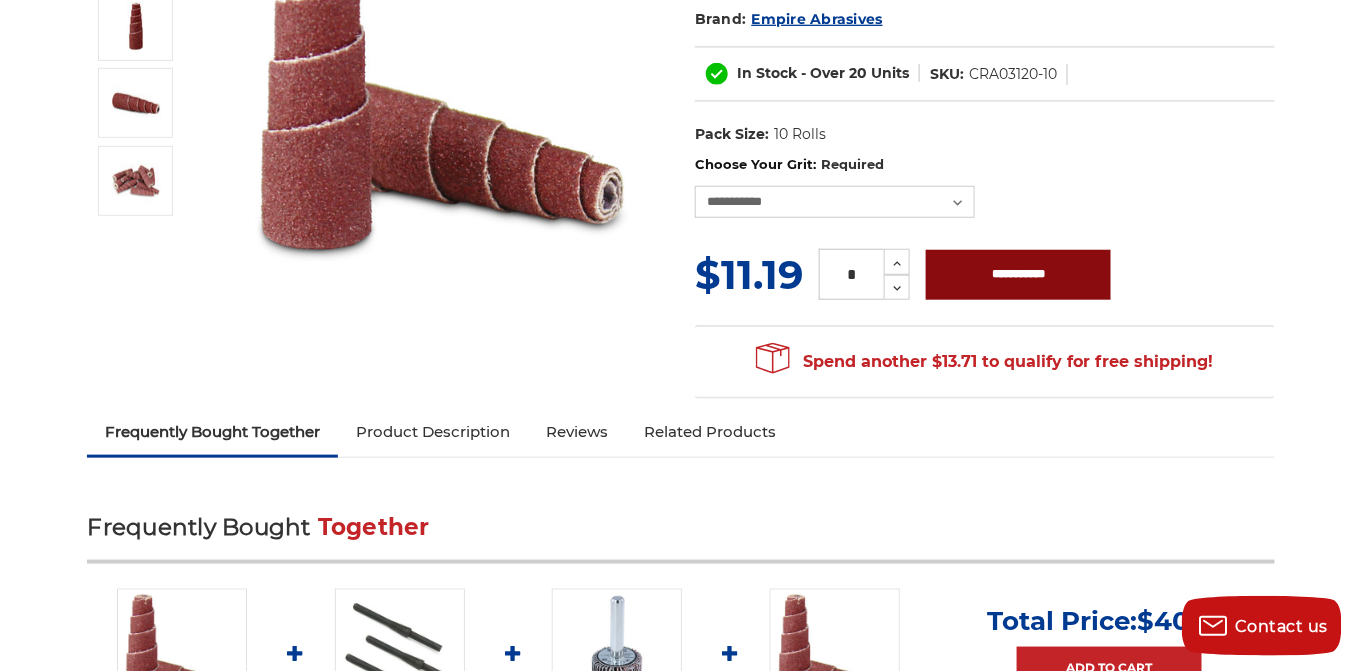 click on "**********" at bounding box center (1018, 275) 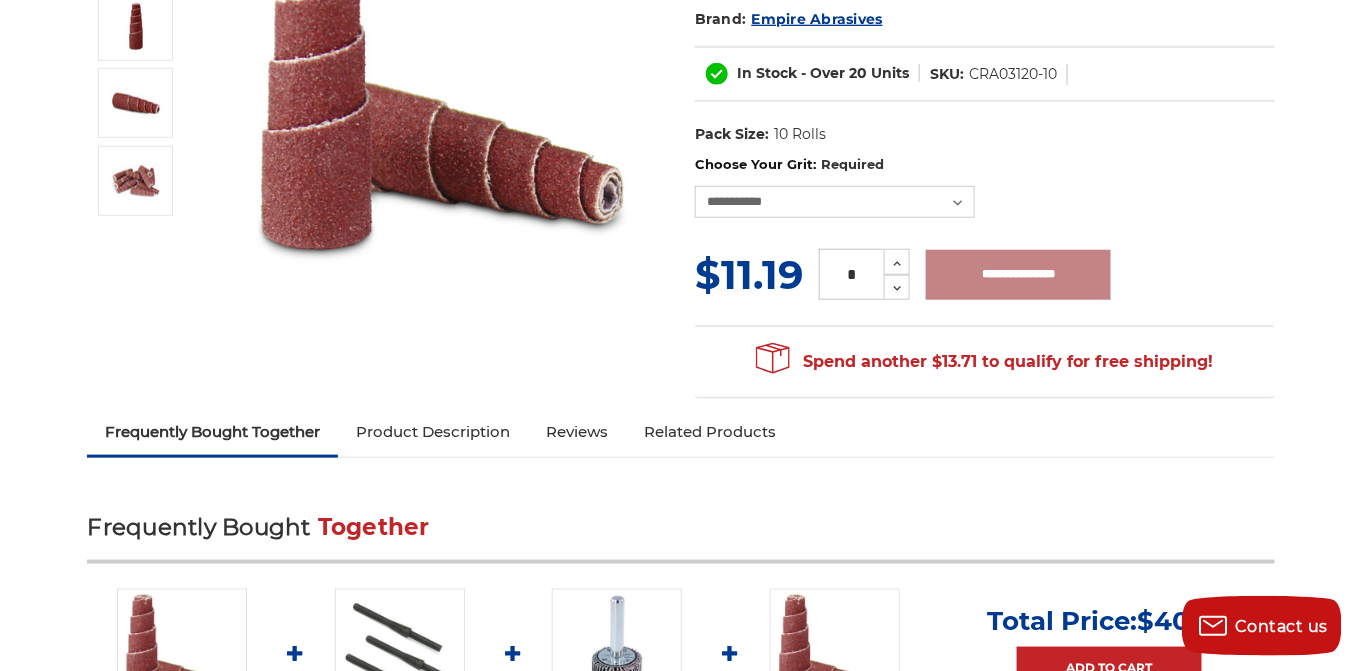 type on "**********" 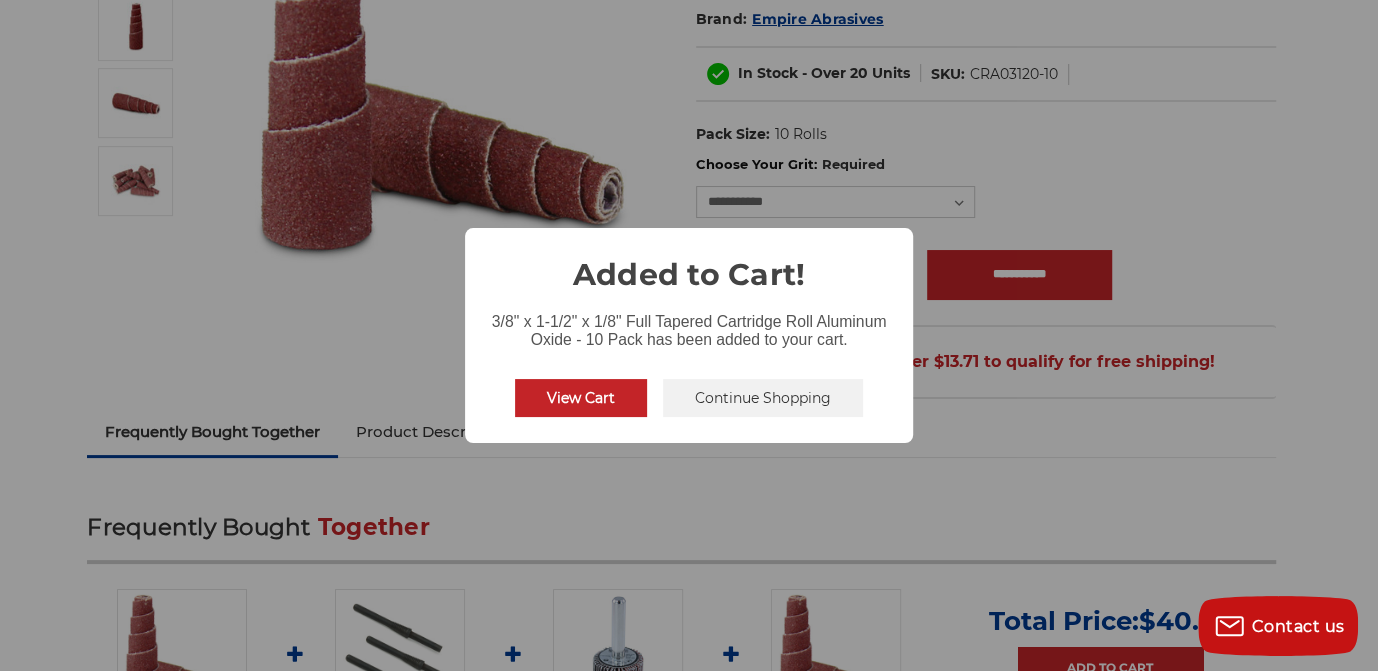 click on "View Cart" at bounding box center (581, 398) 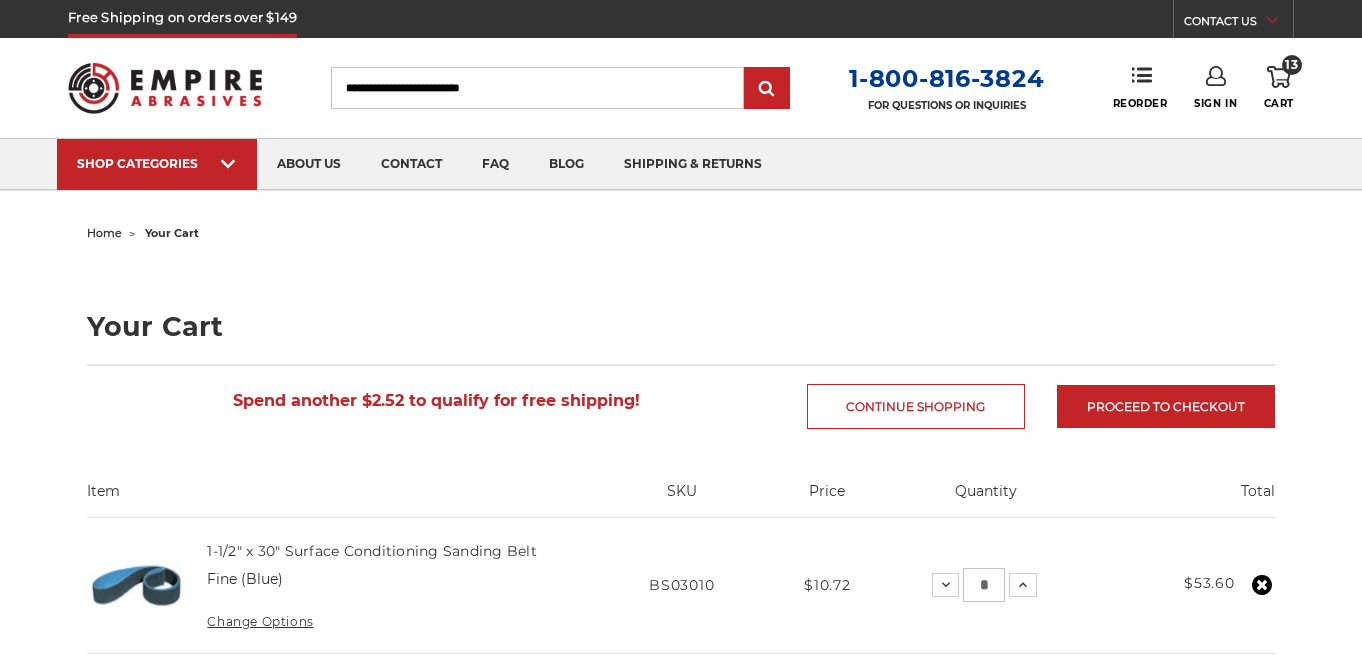 scroll, scrollTop: 0, scrollLeft: 0, axis: both 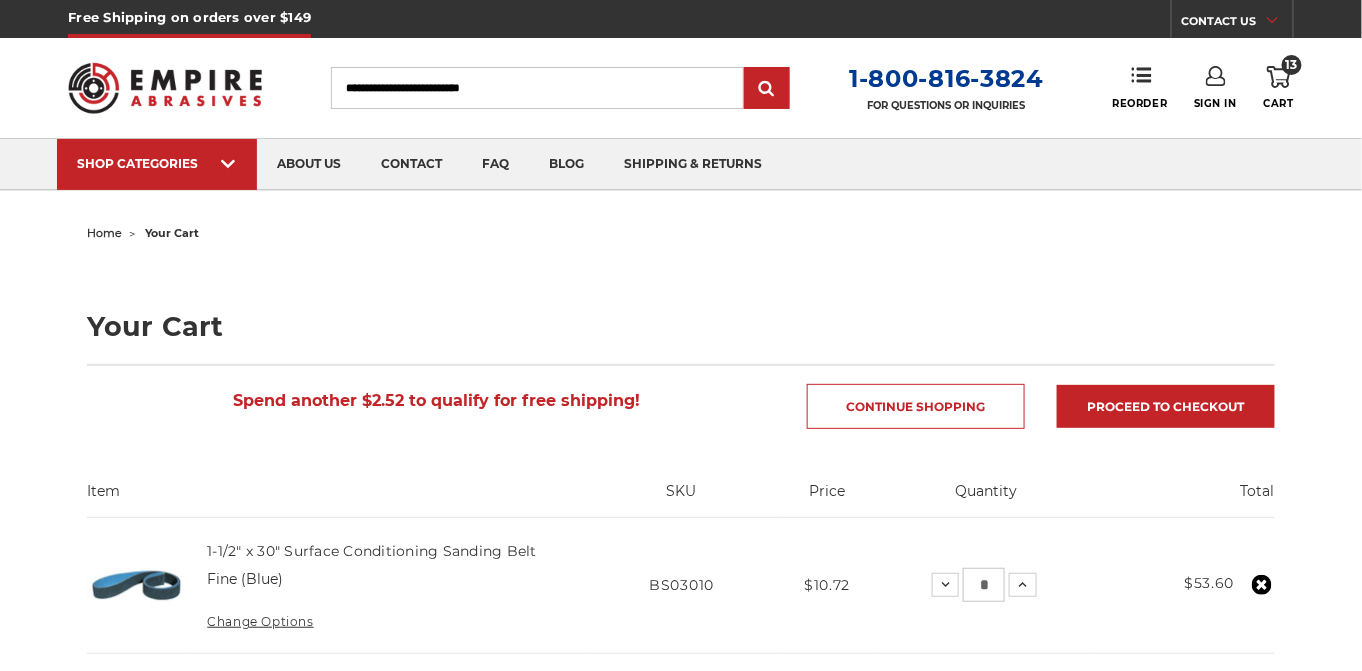 click 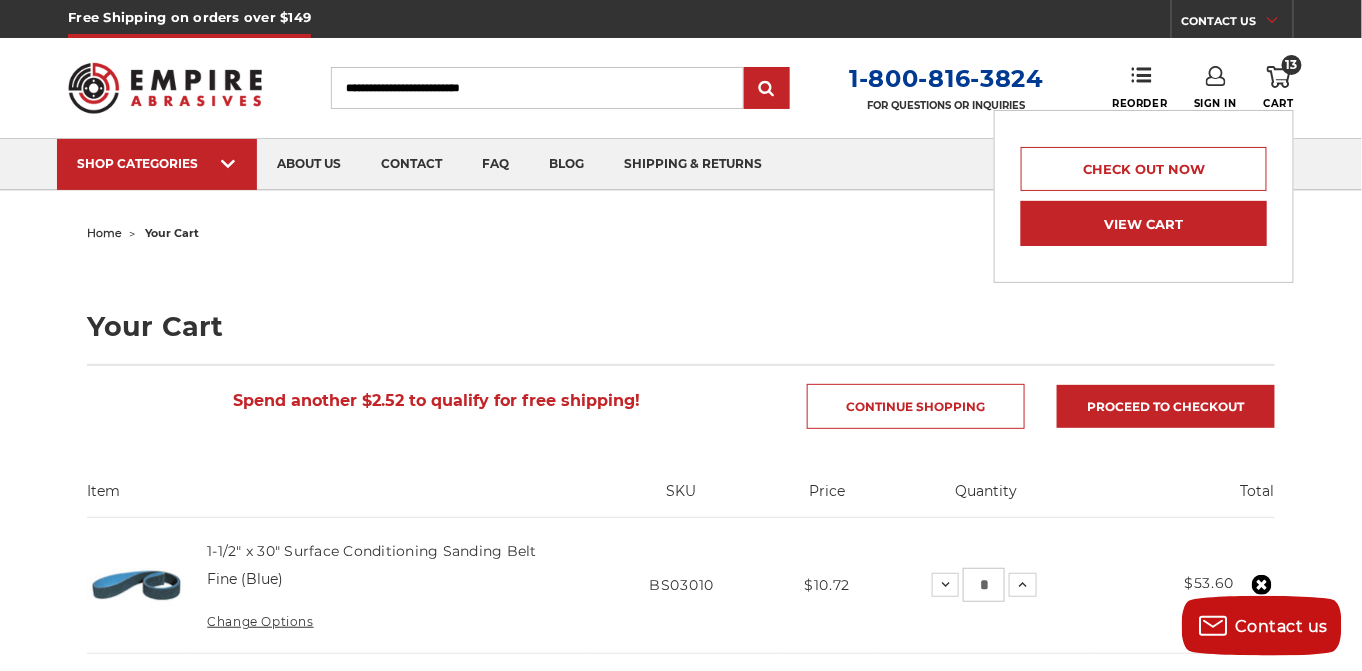 click on "View Cart" at bounding box center (1144, 223) 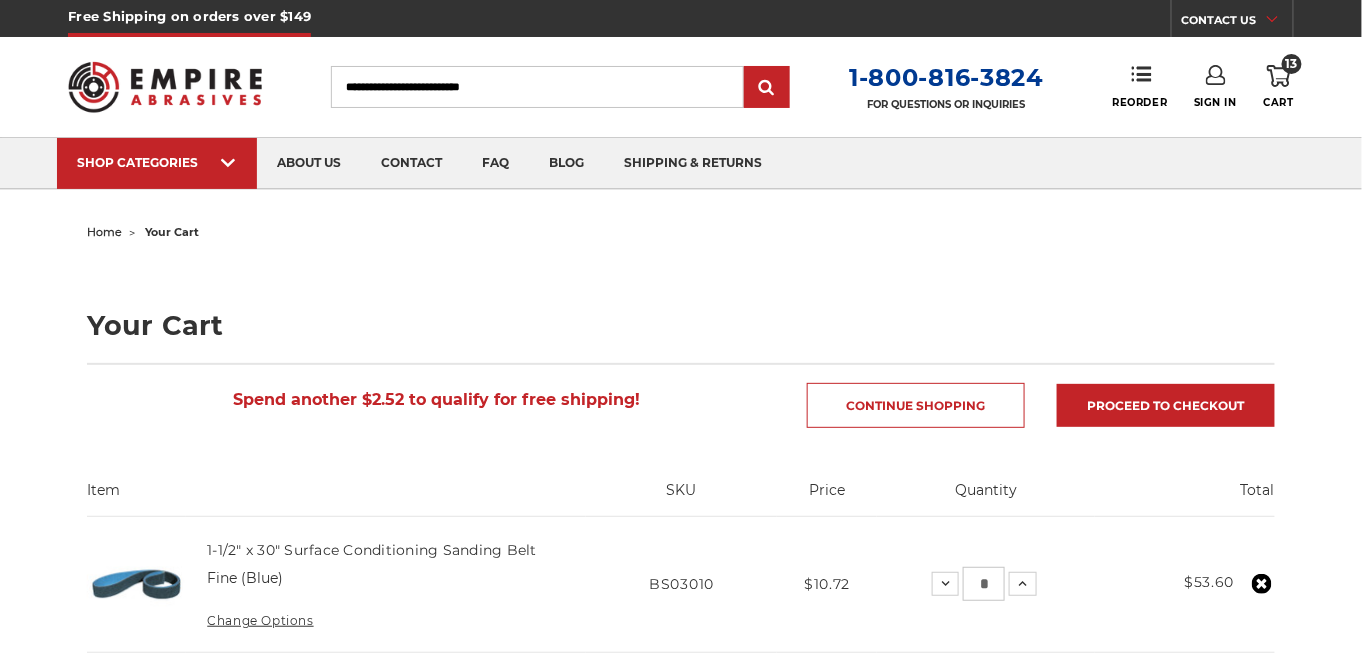 scroll, scrollTop: 300, scrollLeft: 0, axis: vertical 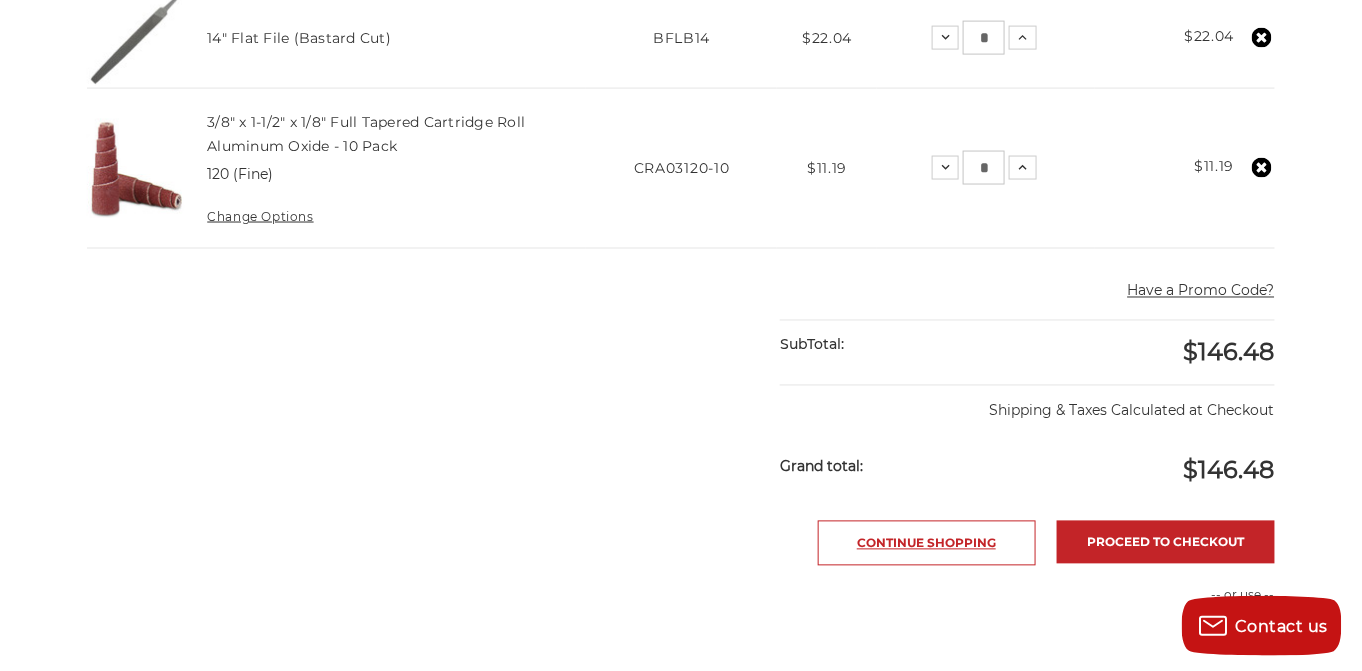 click on "Continue Shopping" at bounding box center [927, 543] 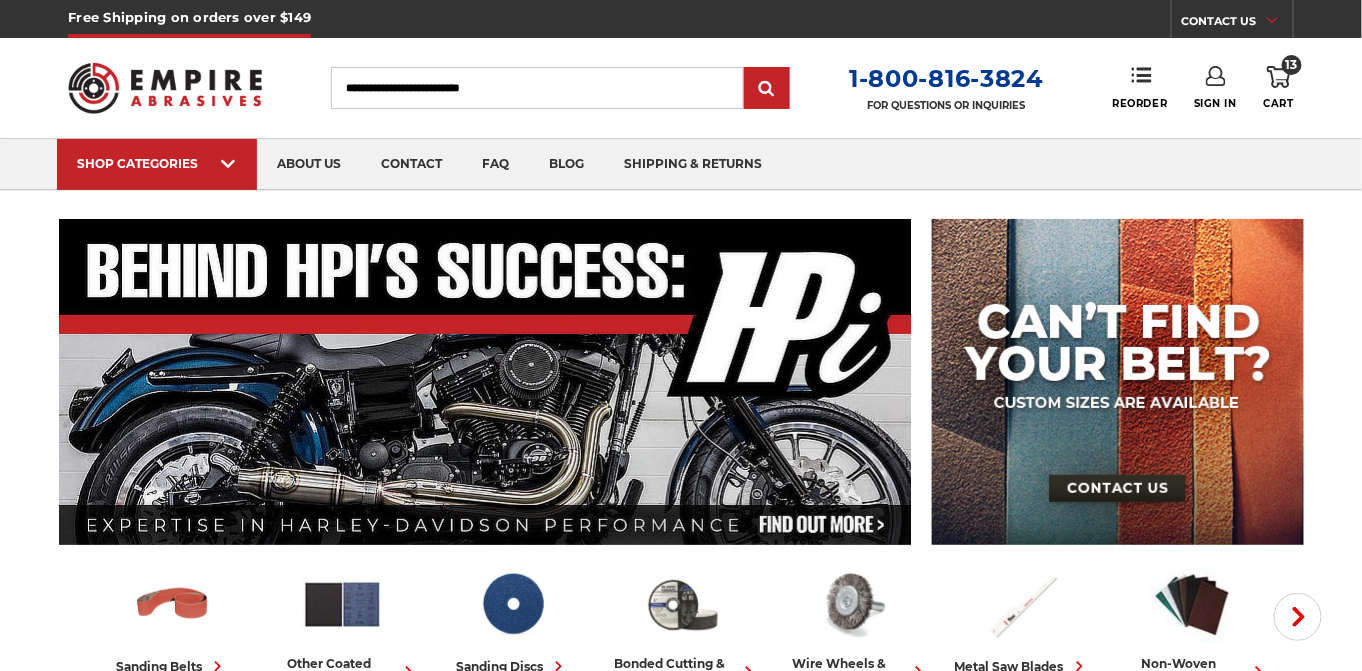 scroll, scrollTop: 300, scrollLeft: 0, axis: vertical 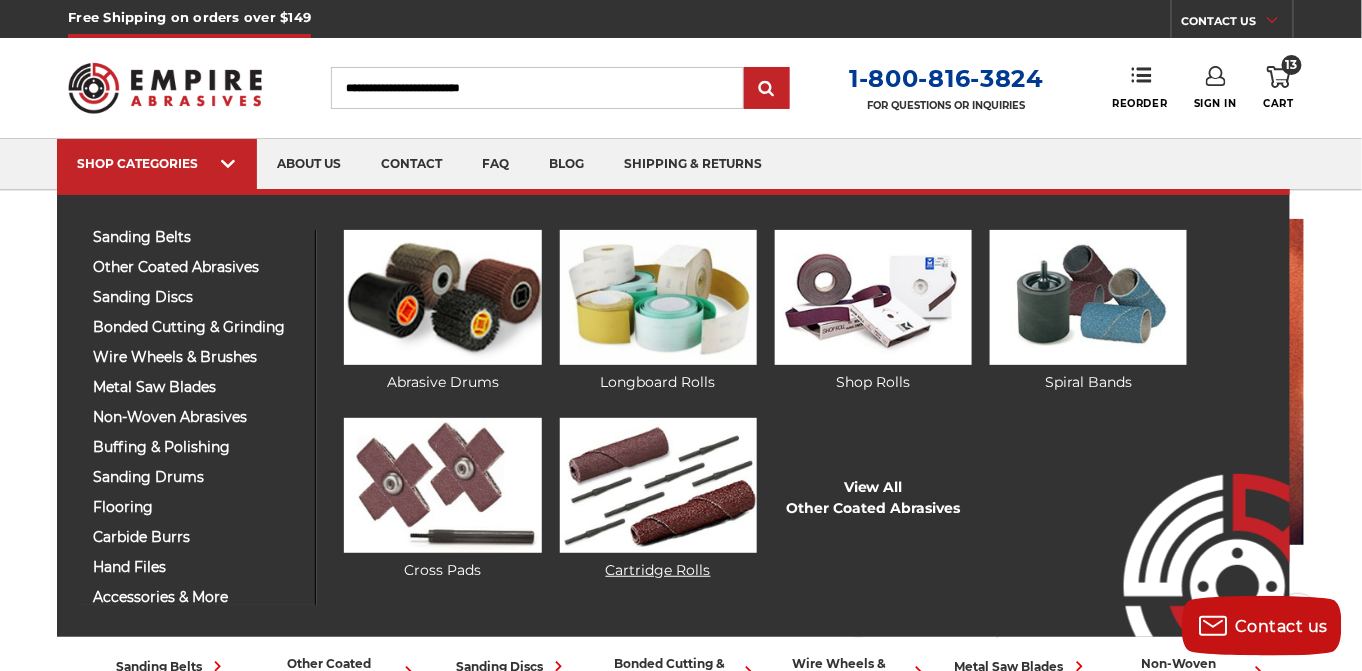 click at bounding box center [658, 485] 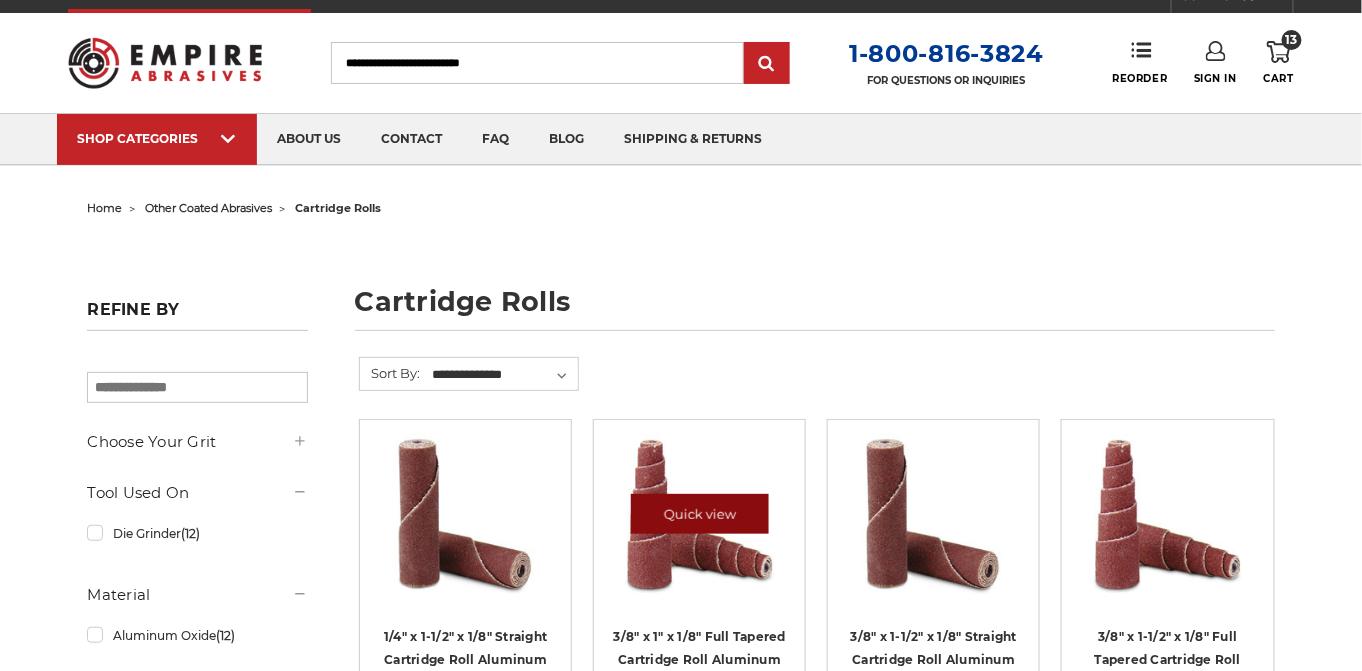 scroll, scrollTop: 200, scrollLeft: 0, axis: vertical 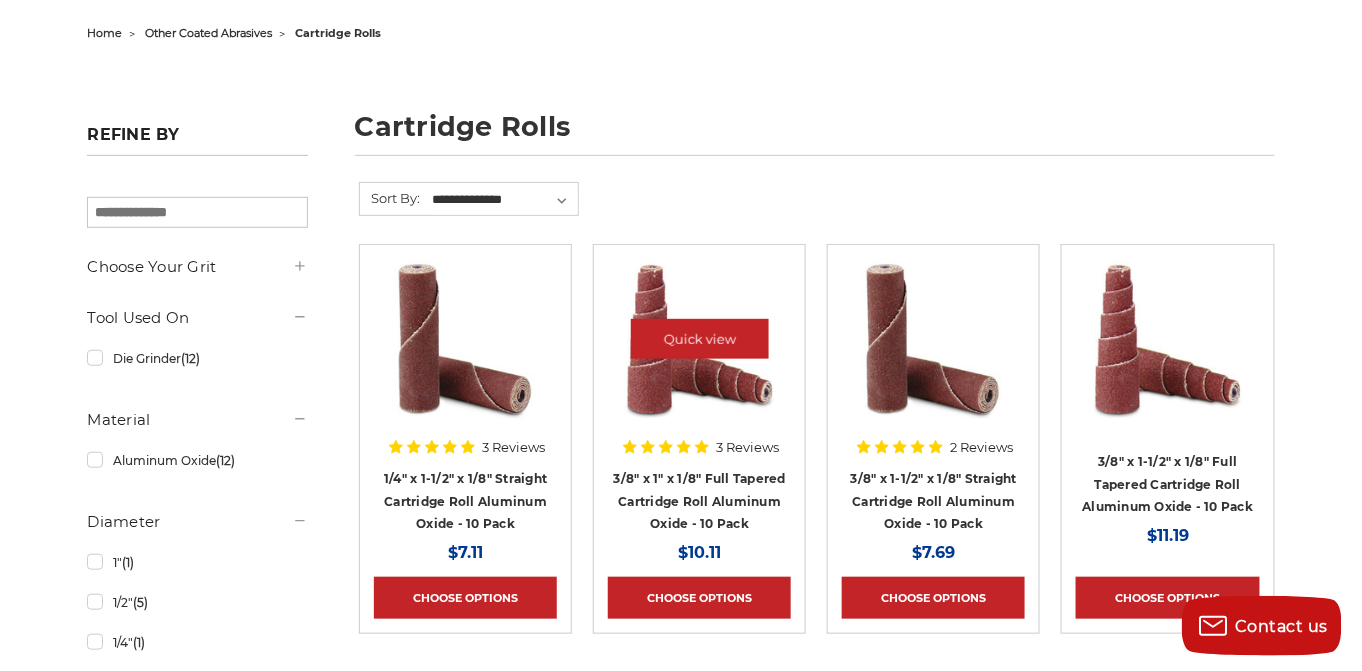 click at bounding box center [700, 339] 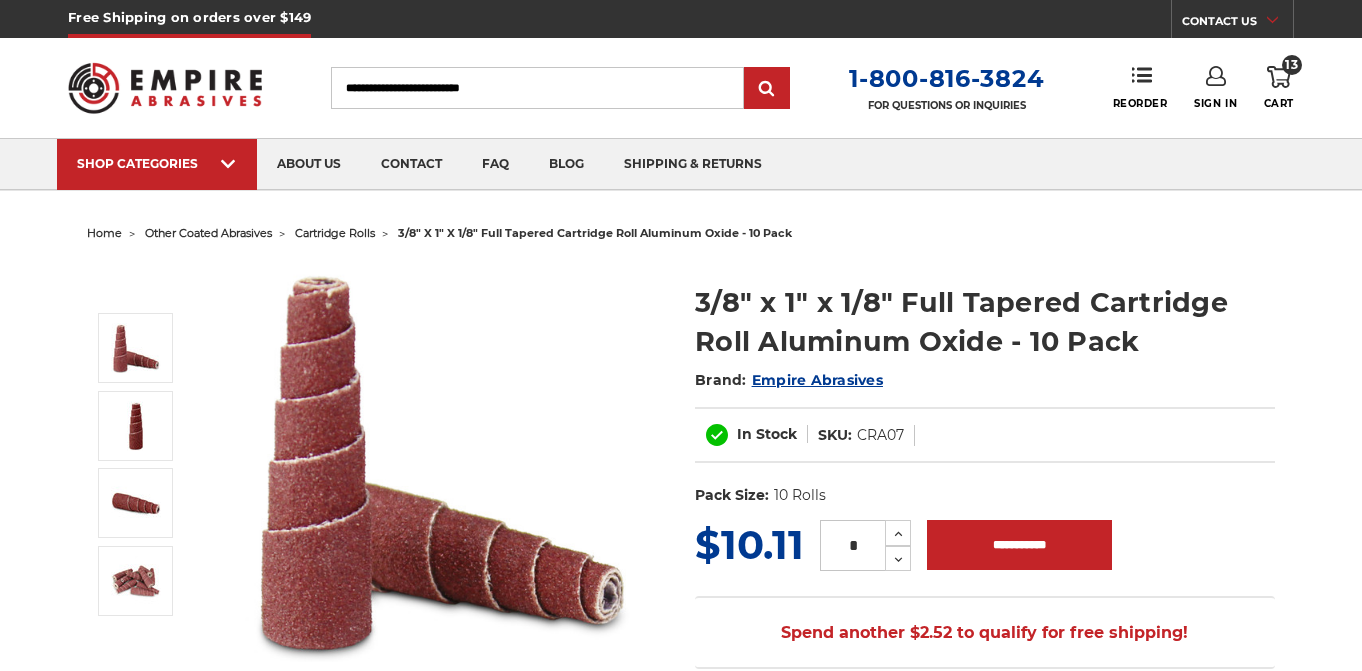 scroll, scrollTop: 0, scrollLeft: 0, axis: both 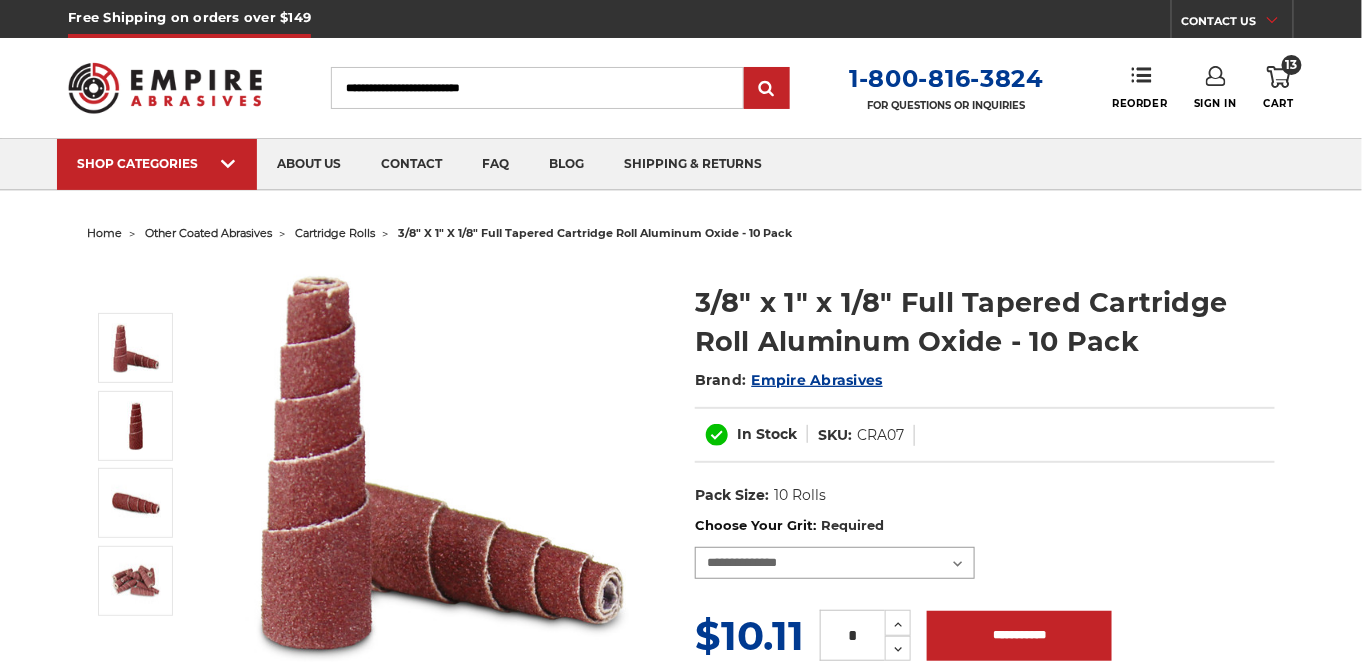 click on "**********" at bounding box center [835, 563] 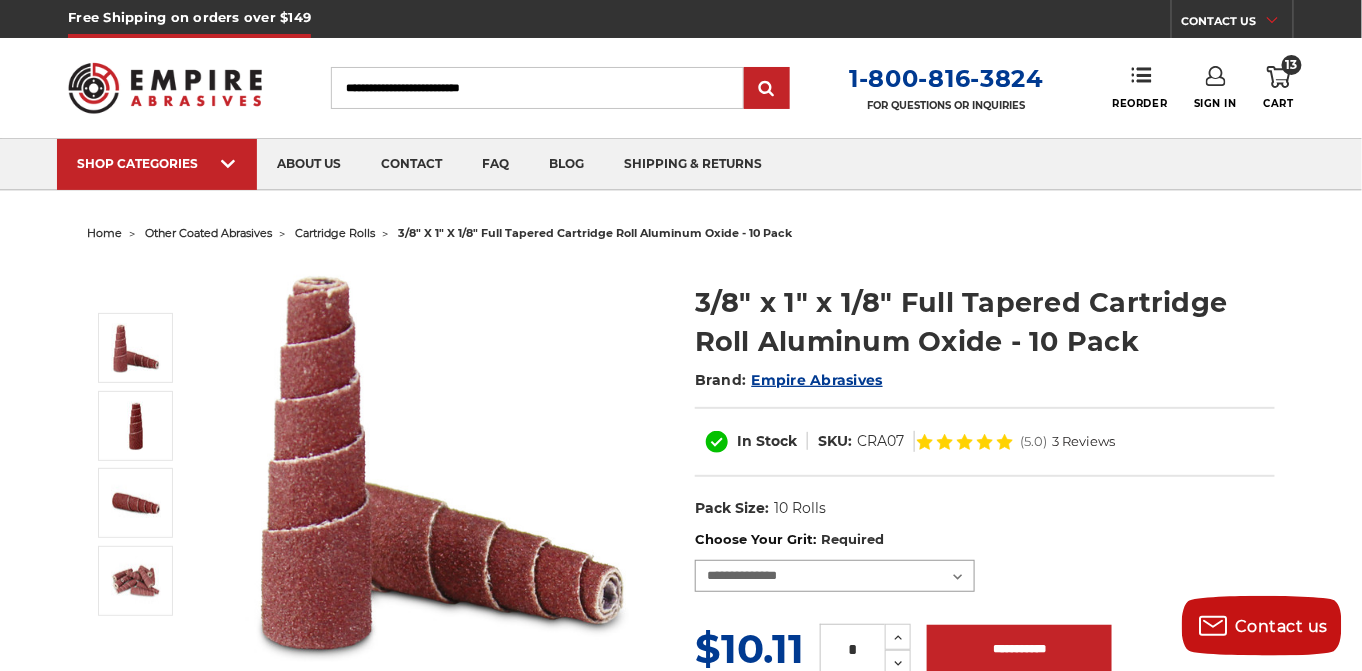 select on "****" 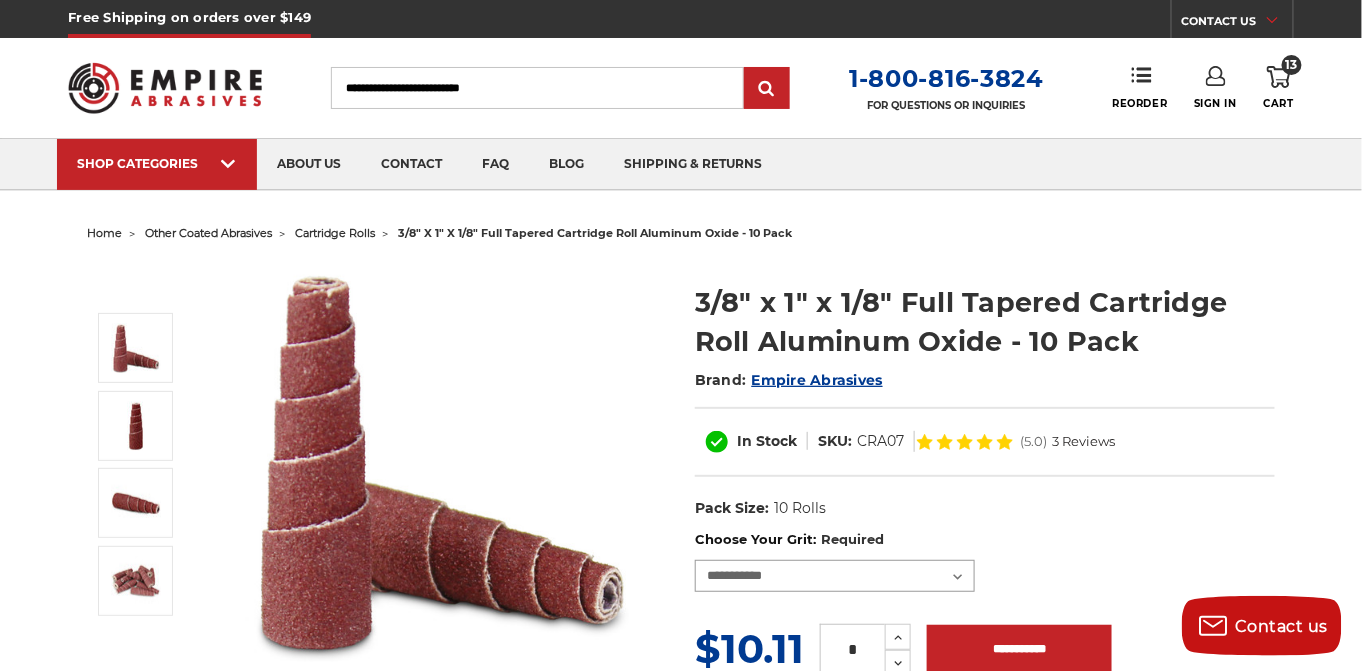 click on "**********" at bounding box center [835, 576] 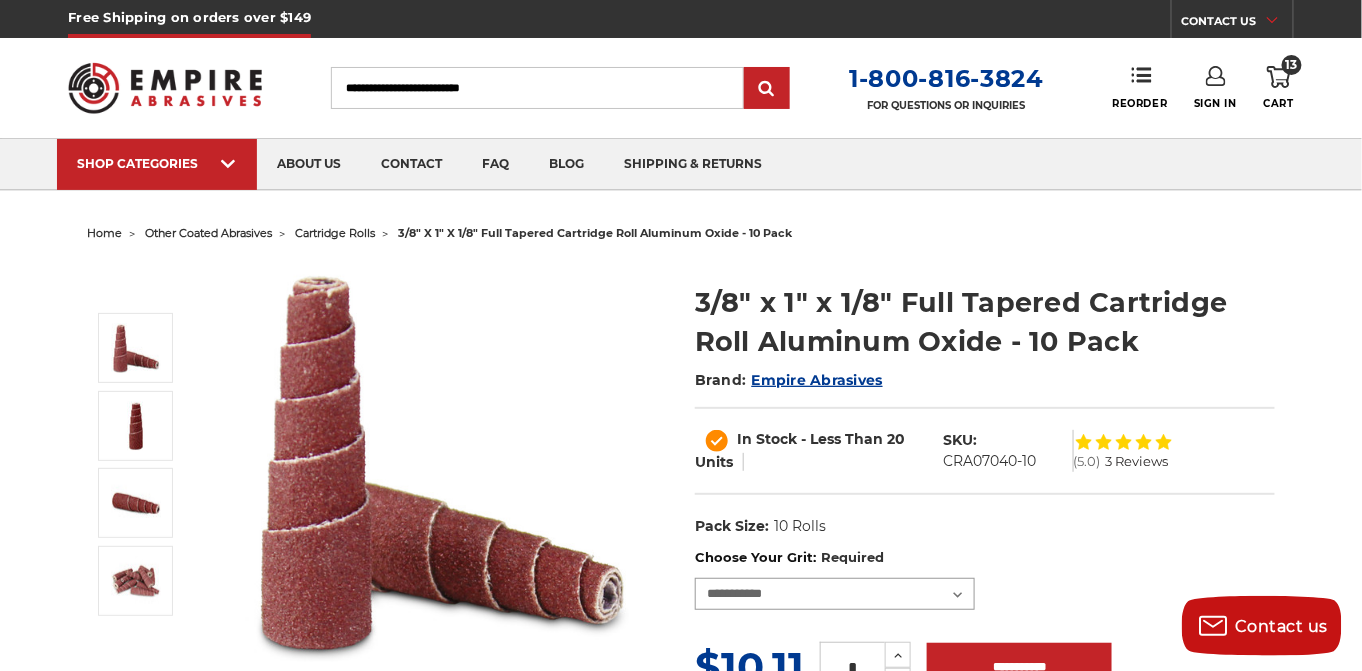 scroll, scrollTop: 200, scrollLeft: 0, axis: vertical 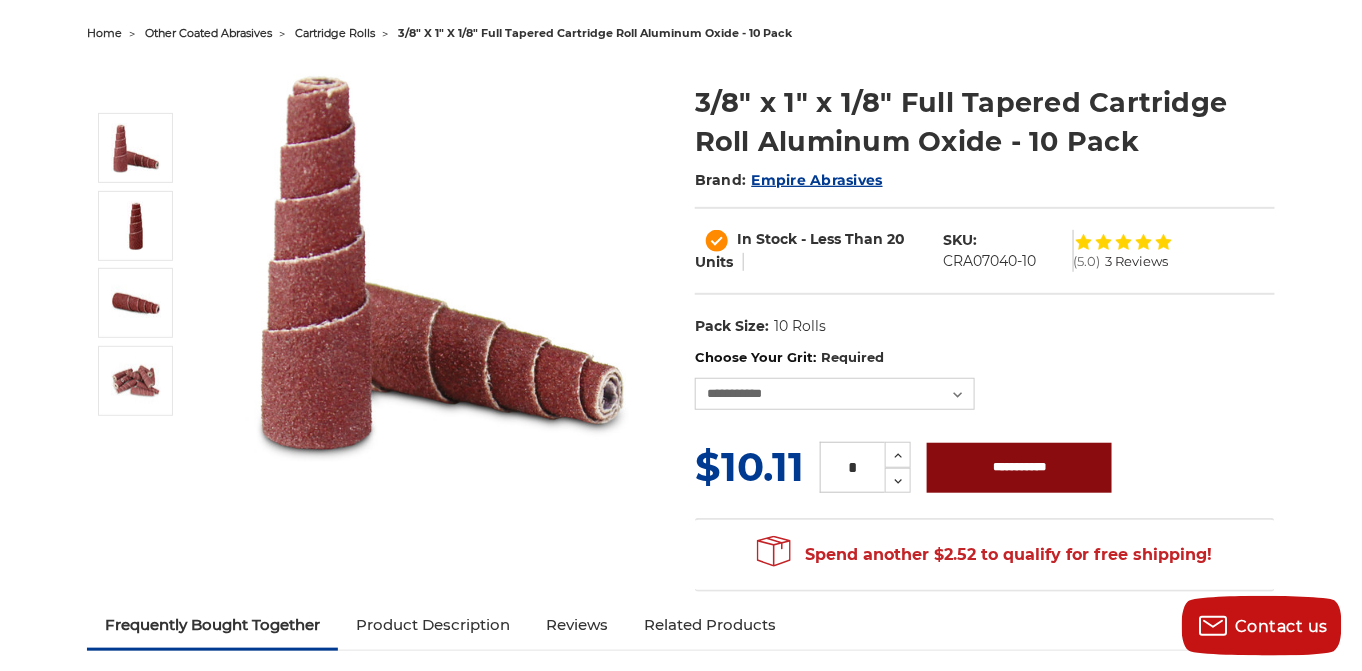 click on "**********" at bounding box center [1019, 468] 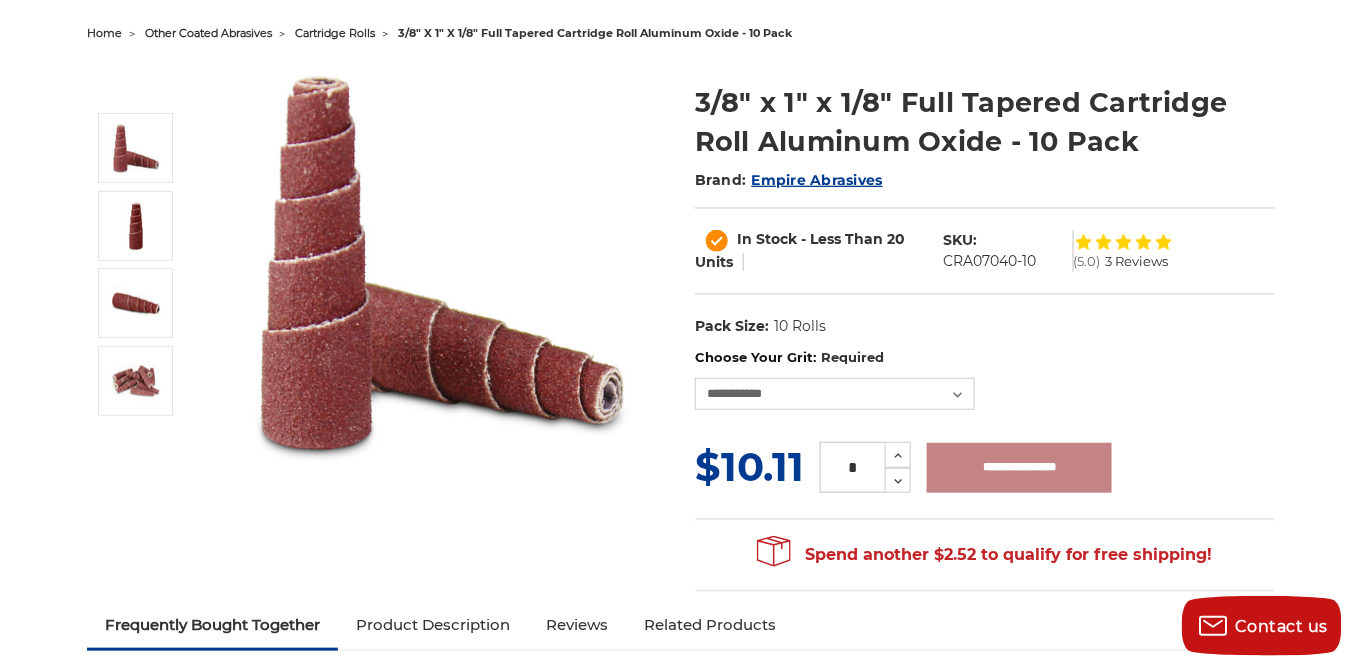 type on "**********" 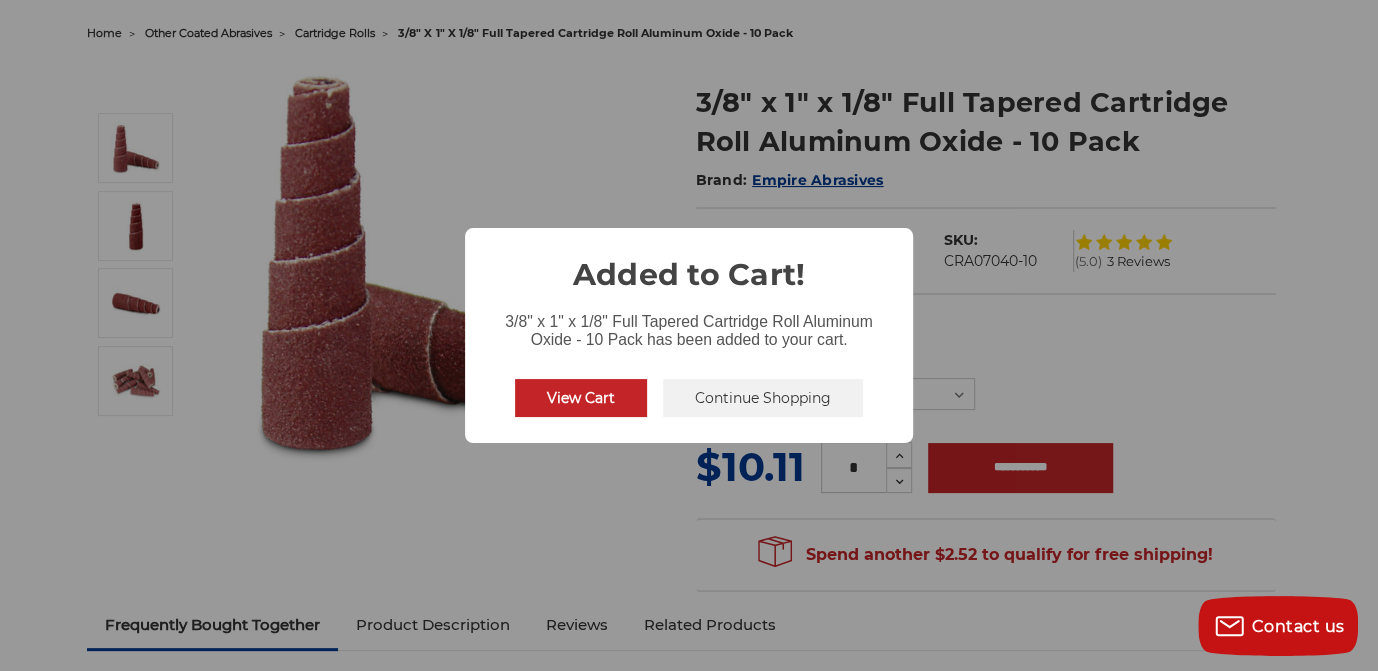 click on "View Cart" at bounding box center [581, 398] 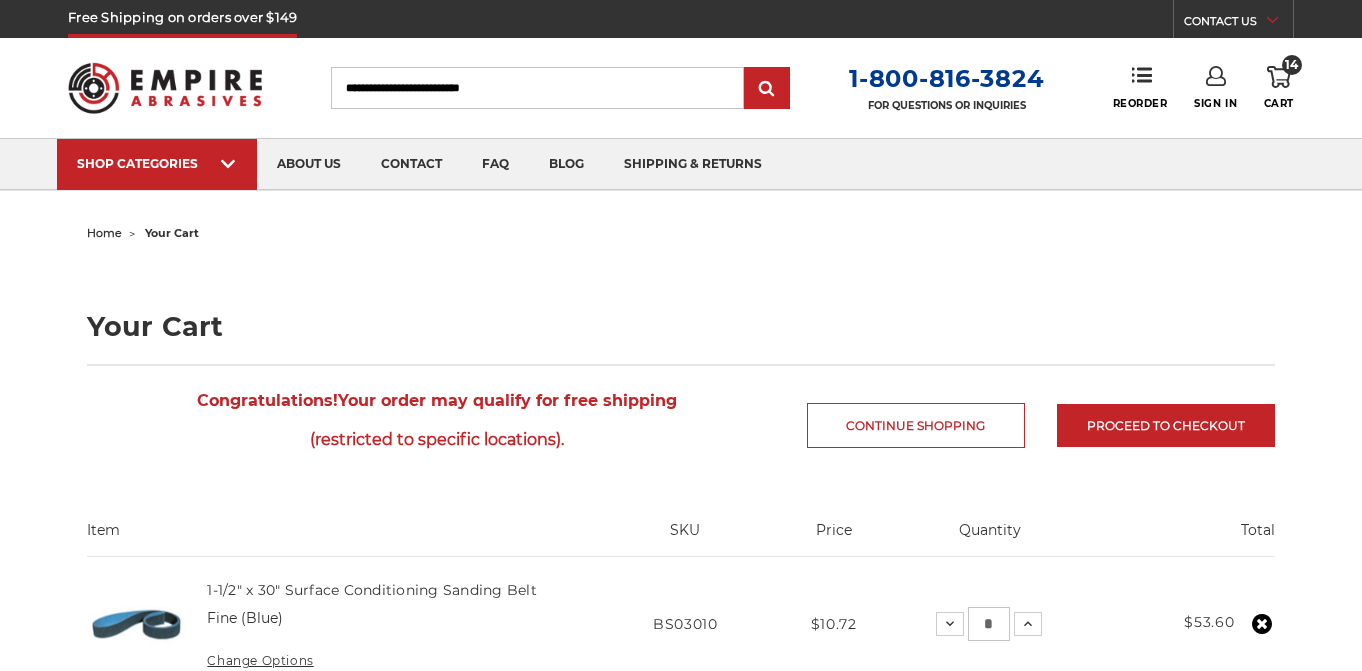 scroll, scrollTop: 0, scrollLeft: 0, axis: both 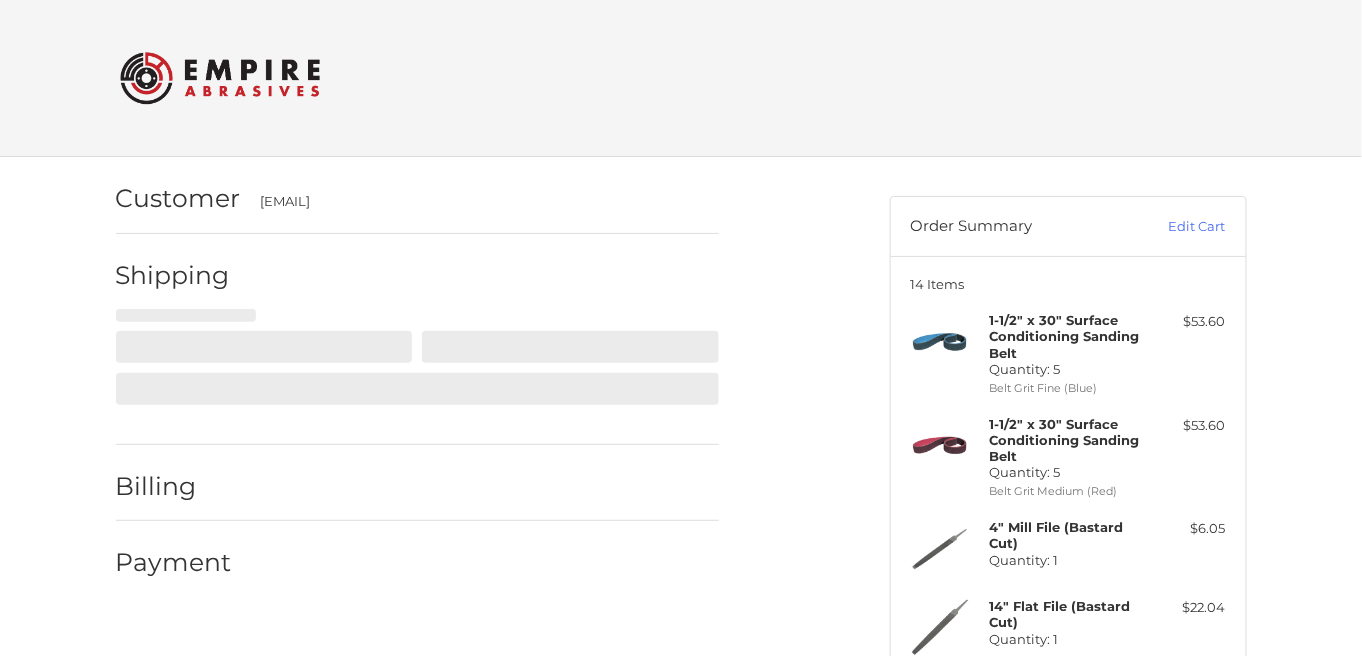 select on "**" 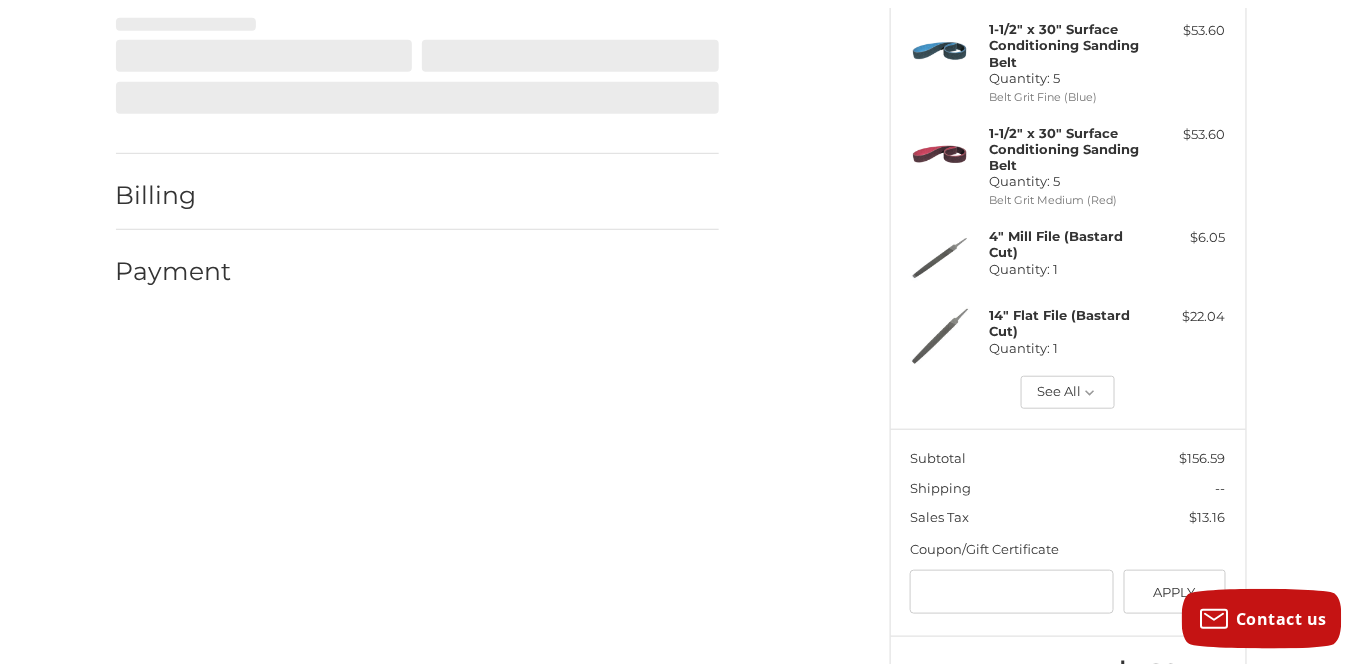 scroll, scrollTop: 384, scrollLeft: 0, axis: vertical 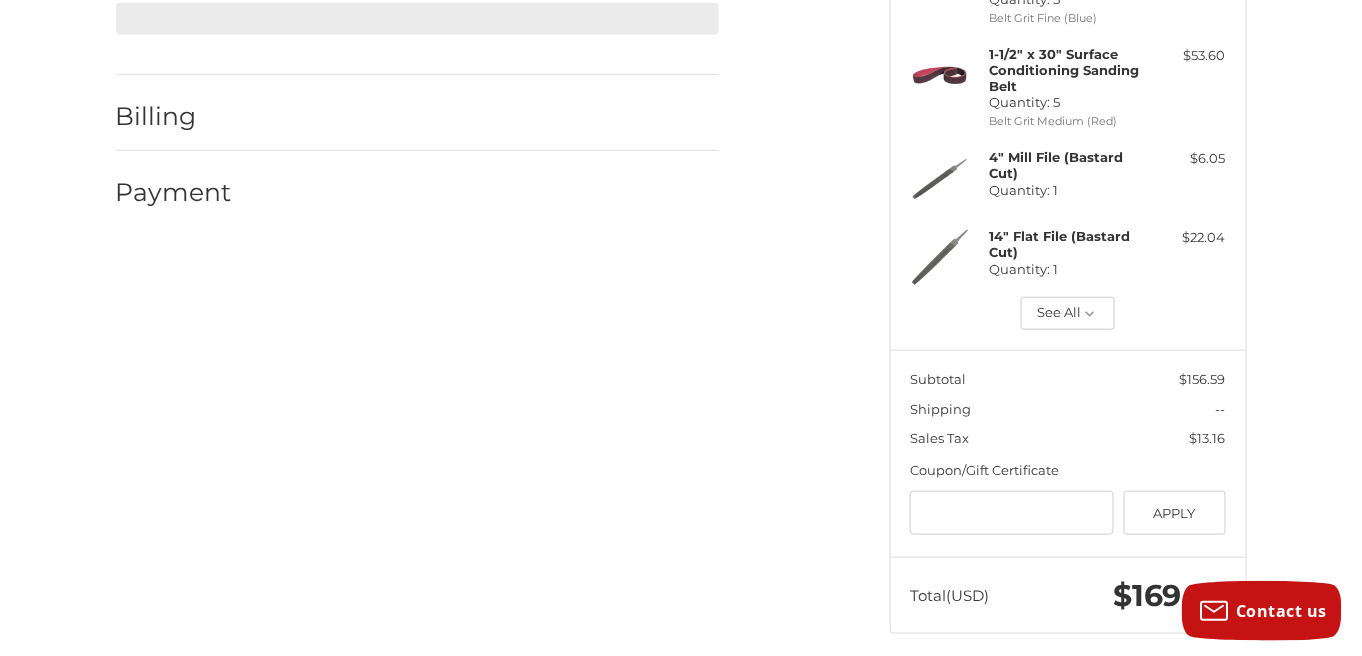 select on "**" 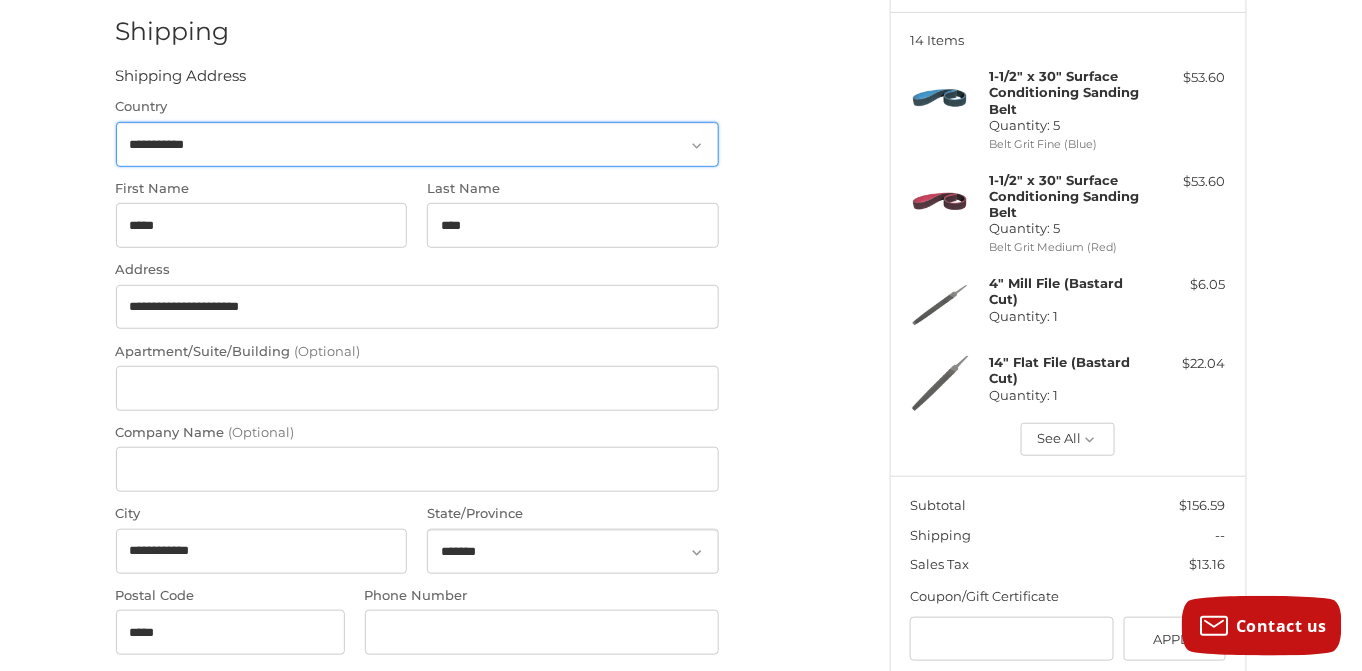 scroll, scrollTop: 384, scrollLeft: 0, axis: vertical 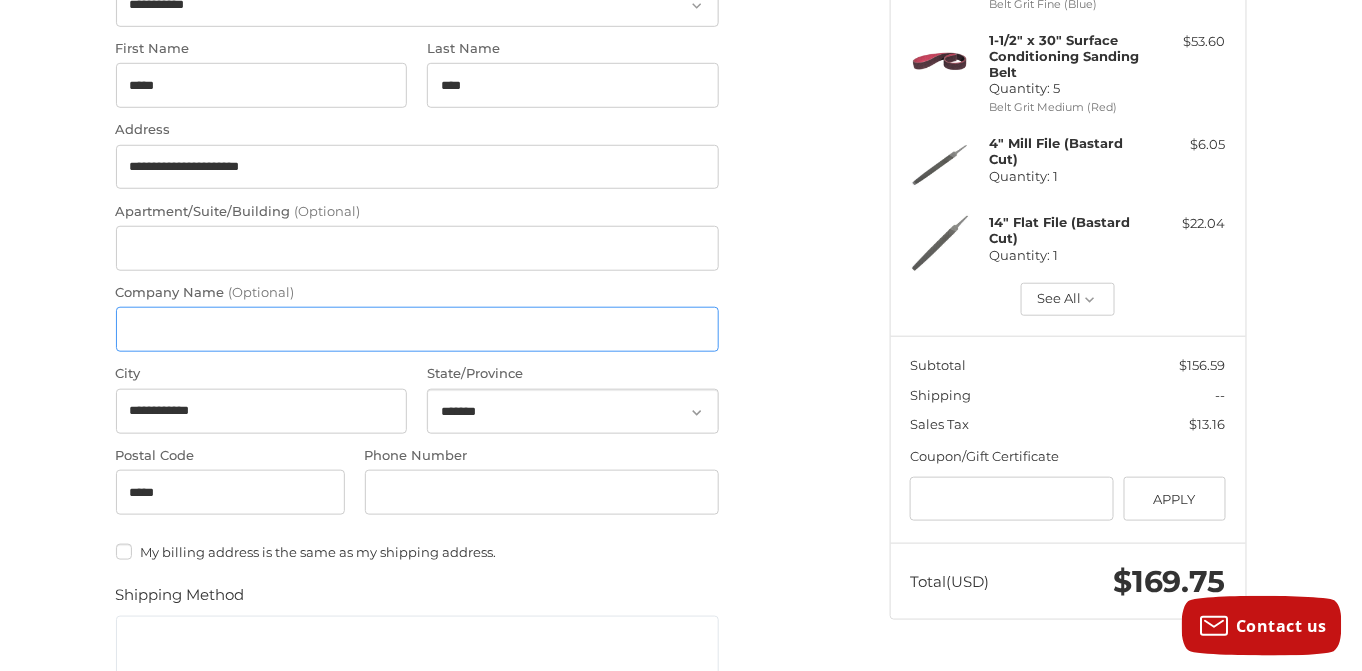 click on "Company Name   (Optional)" at bounding box center (417, 329) 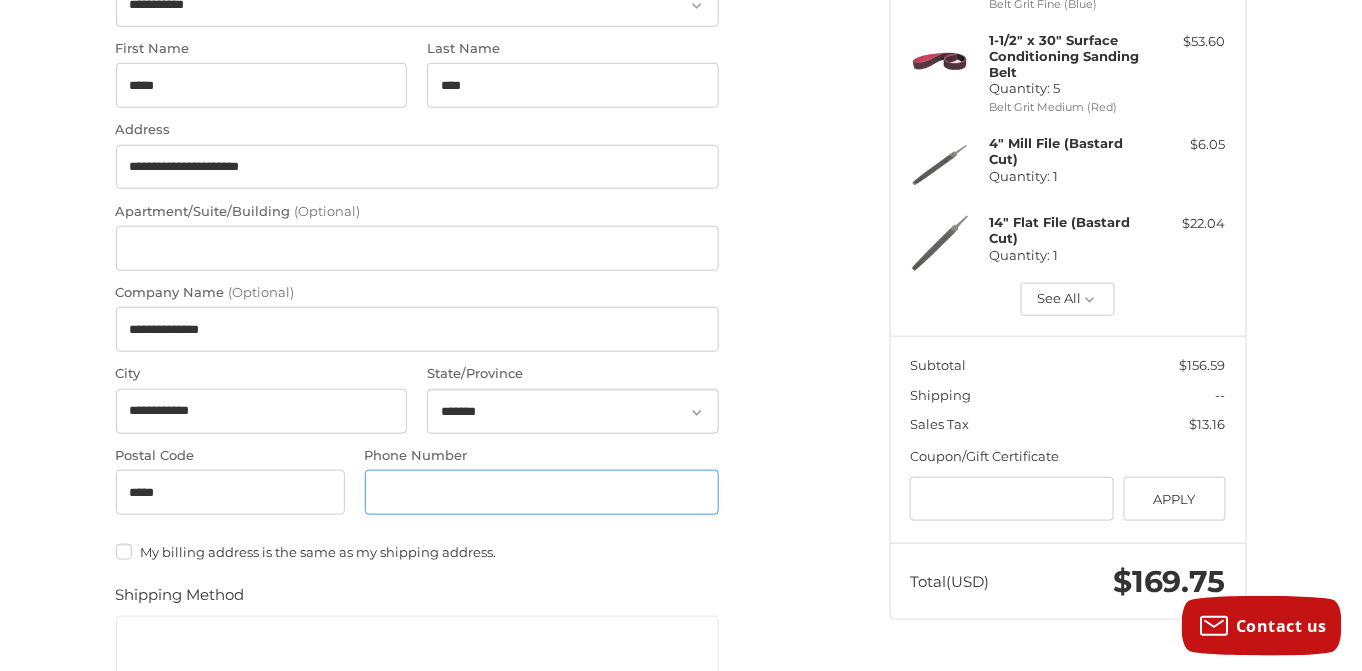 type on "**********" 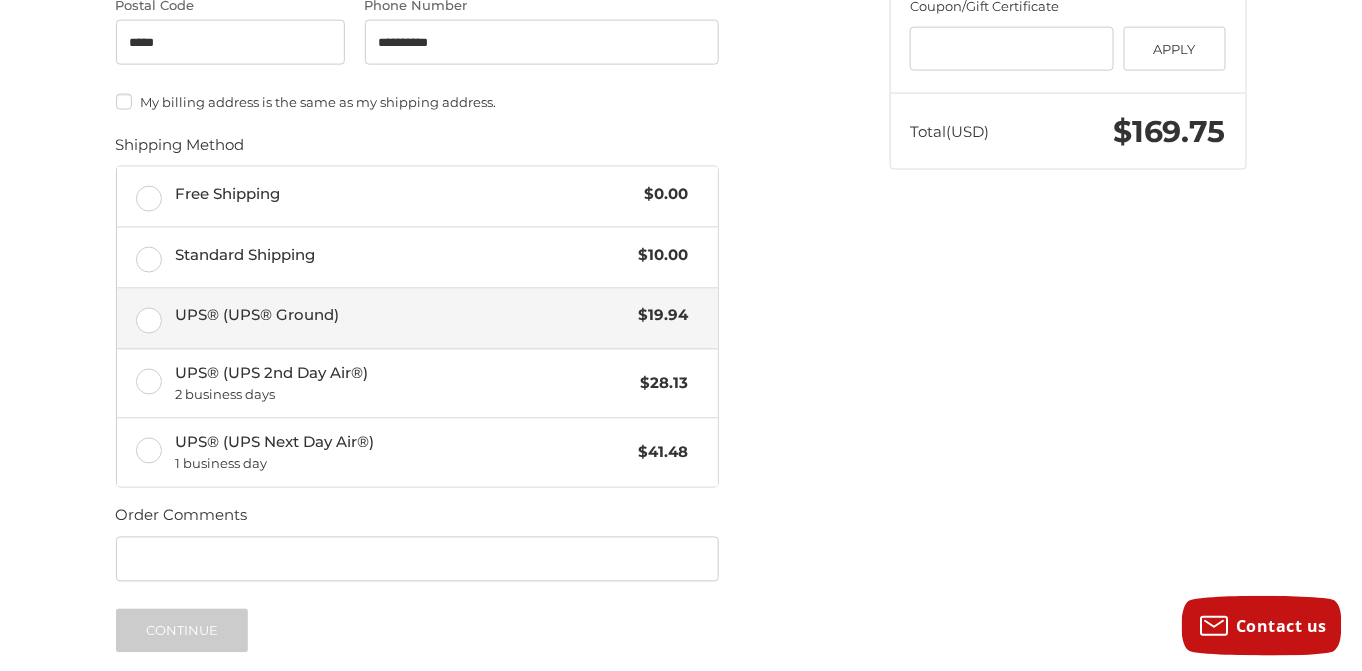 scroll, scrollTop: 707, scrollLeft: 0, axis: vertical 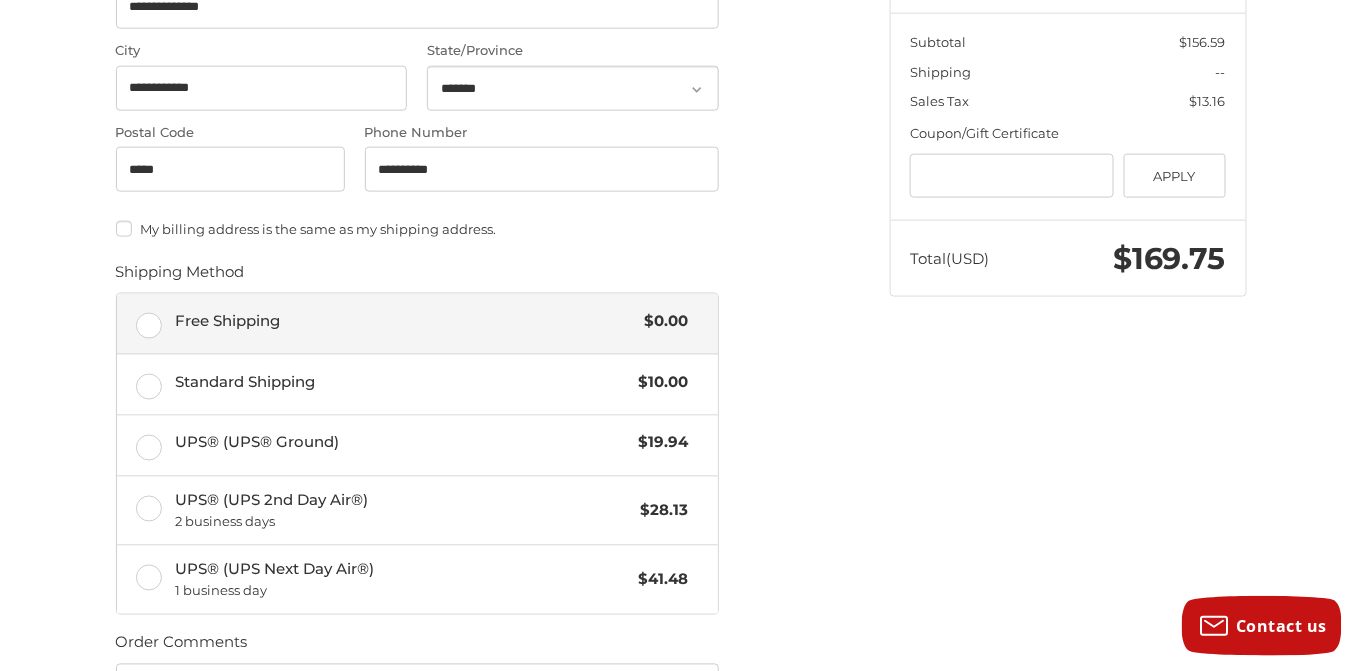 click on "Free Shipping $0.00" at bounding box center (417, 324) 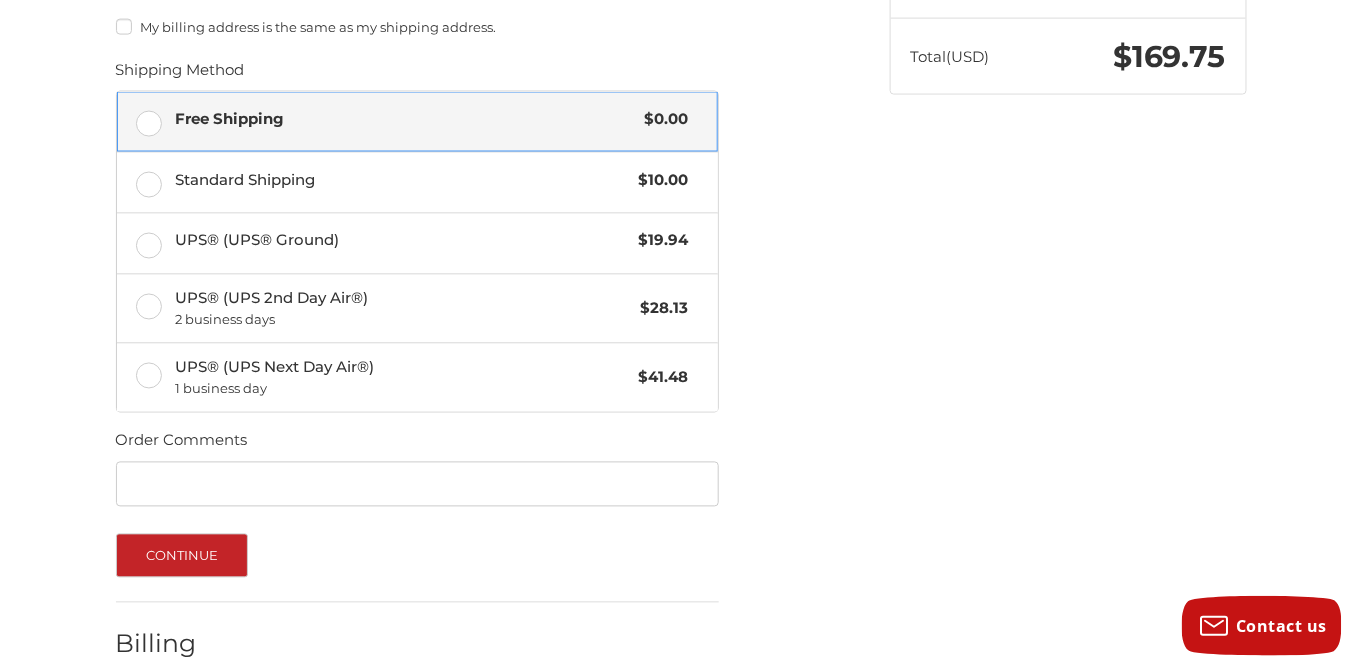 scroll, scrollTop: 1007, scrollLeft: 0, axis: vertical 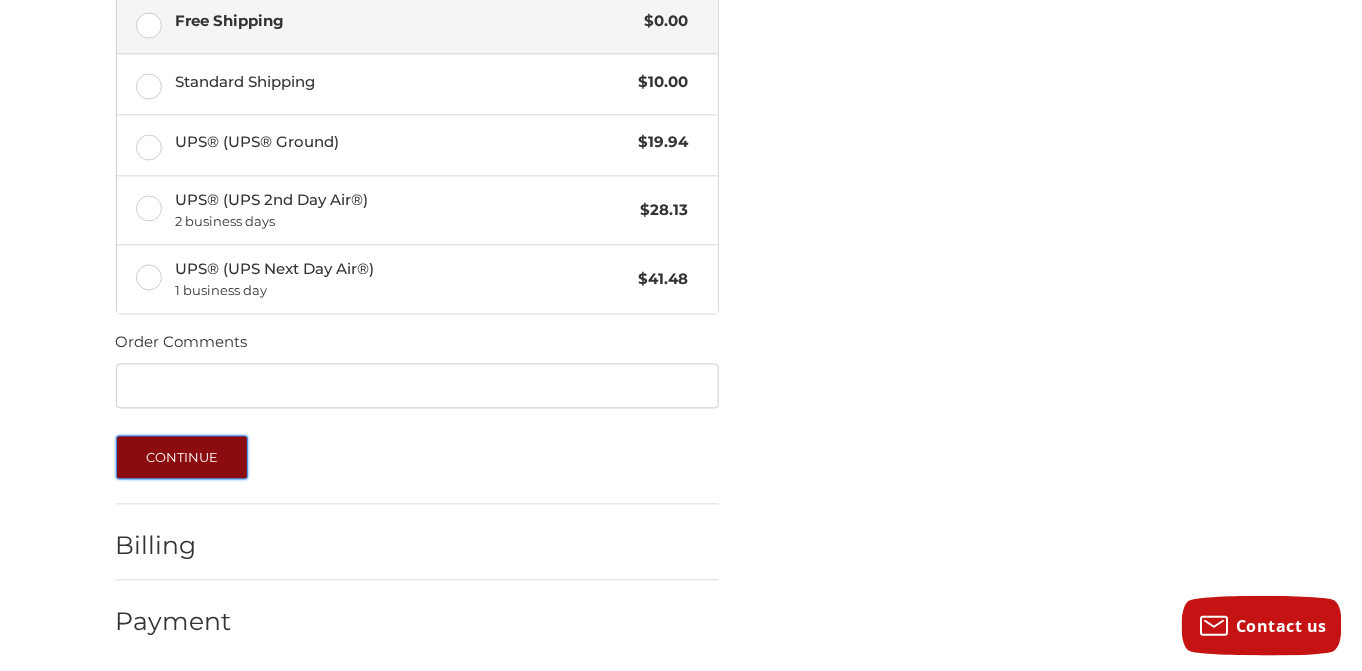 click on "Continue" at bounding box center [182, 458] 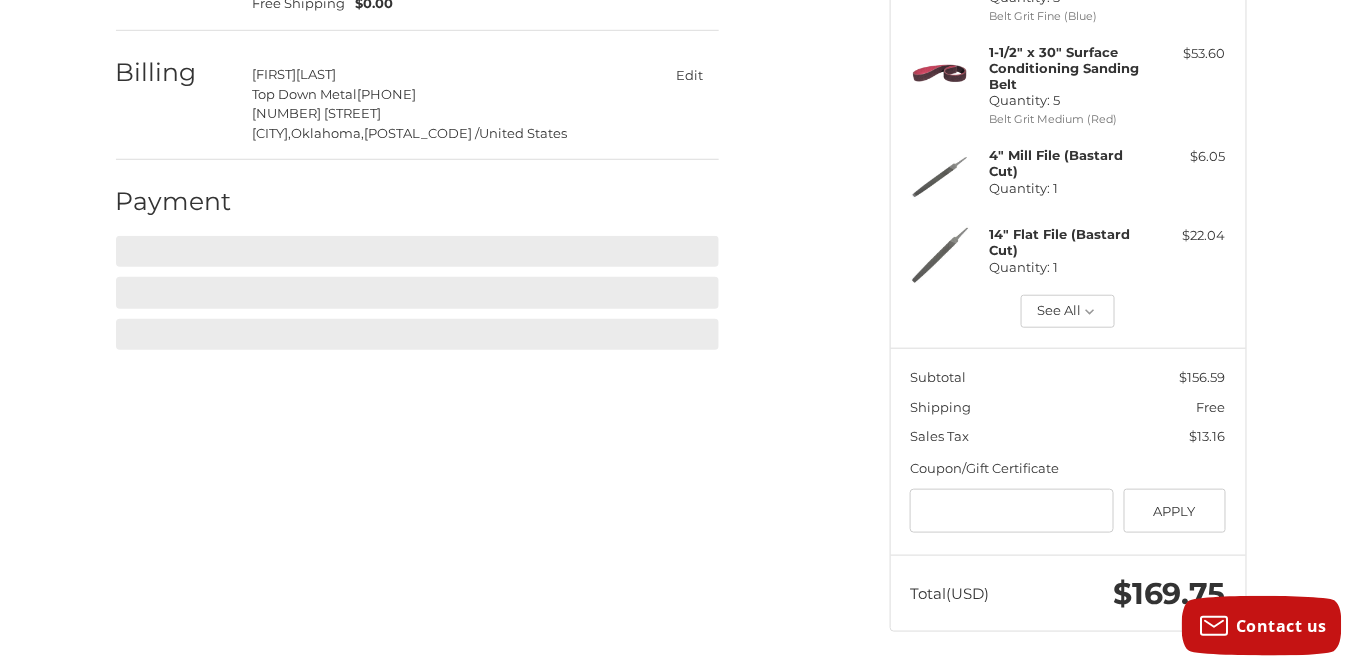 scroll, scrollTop: 369, scrollLeft: 0, axis: vertical 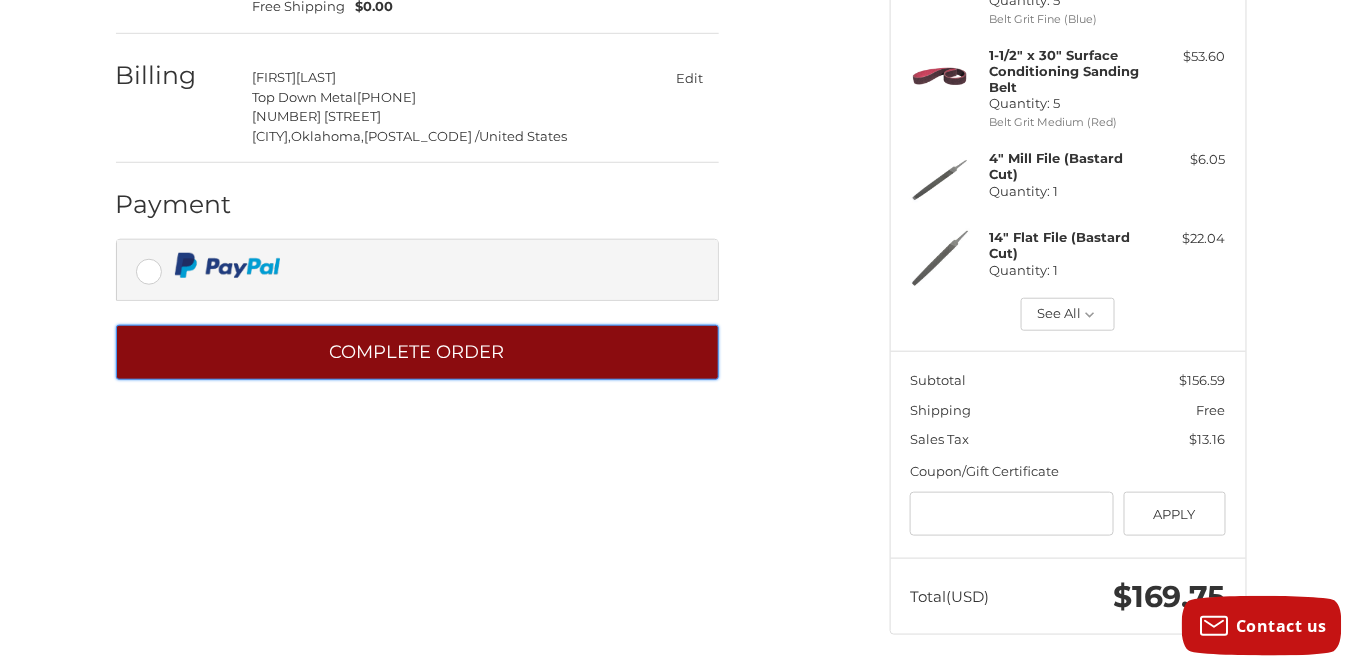 click on "Complete order" at bounding box center (417, 352) 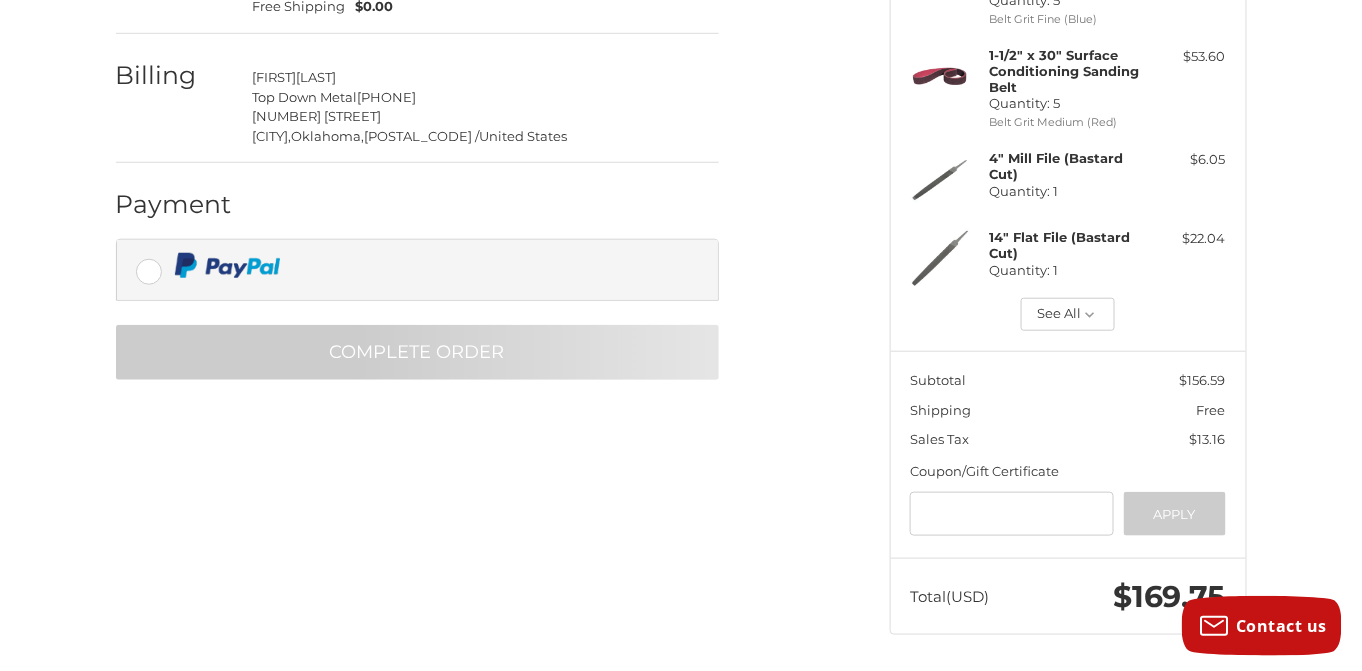 scroll, scrollTop: 43, scrollLeft: 0, axis: vertical 